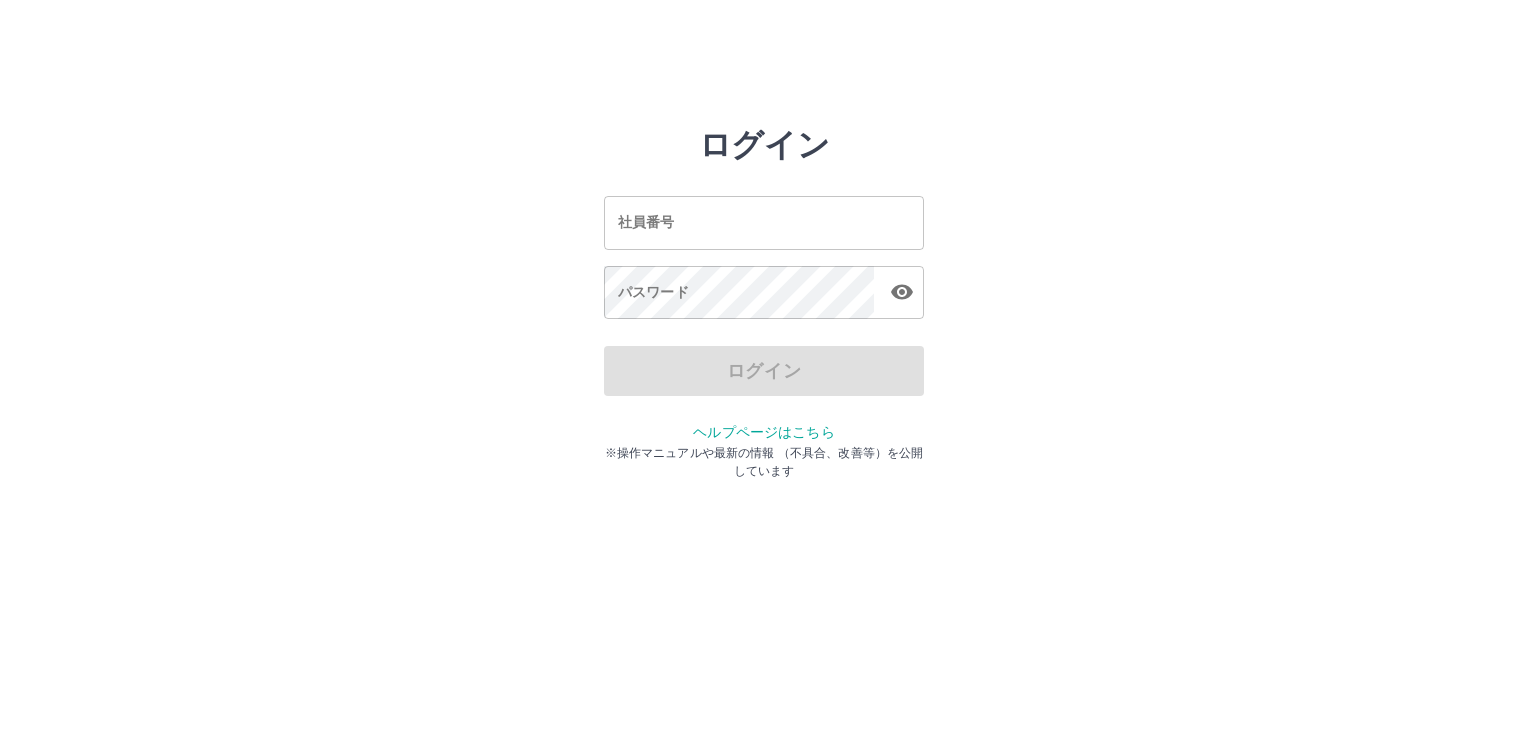 scroll, scrollTop: 0, scrollLeft: 0, axis: both 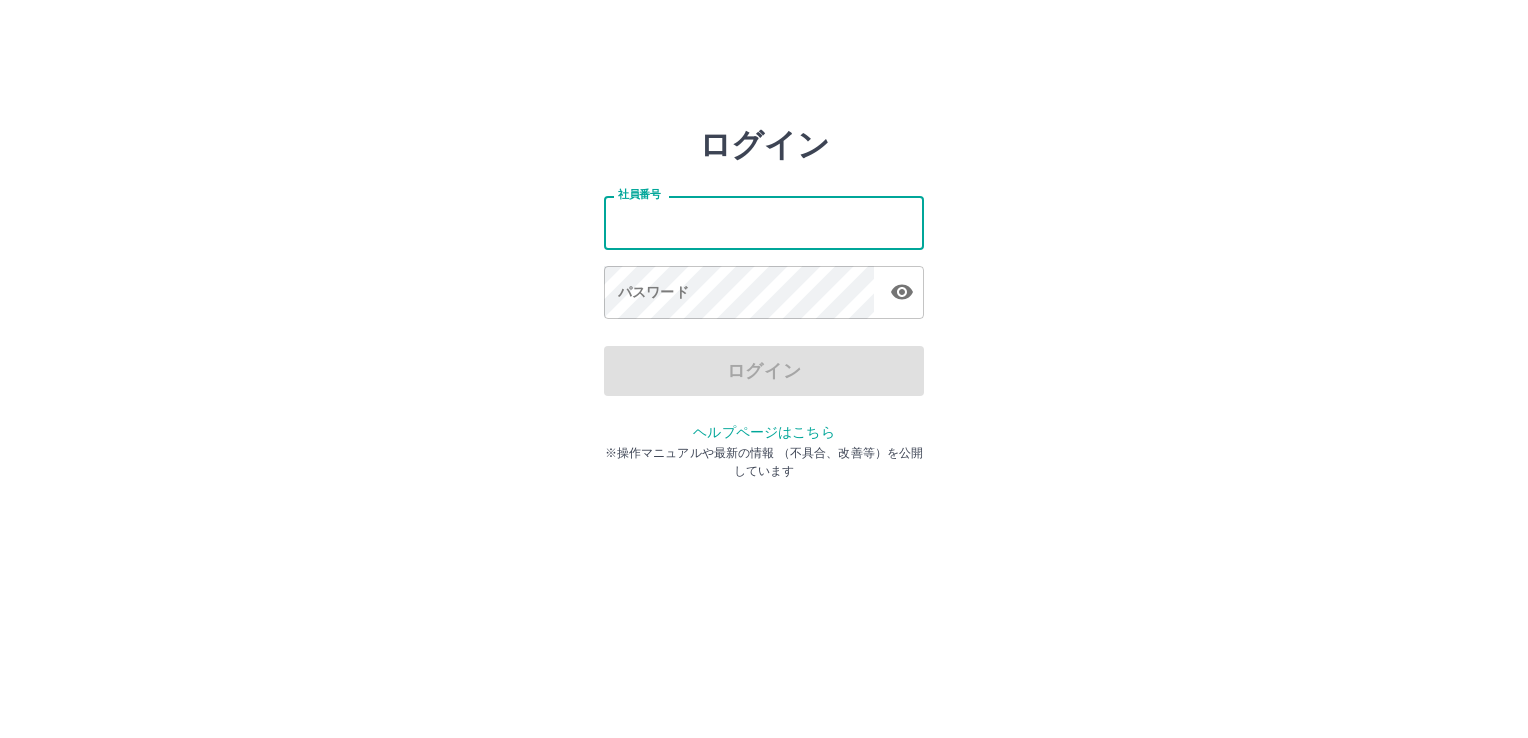 type on "*******" 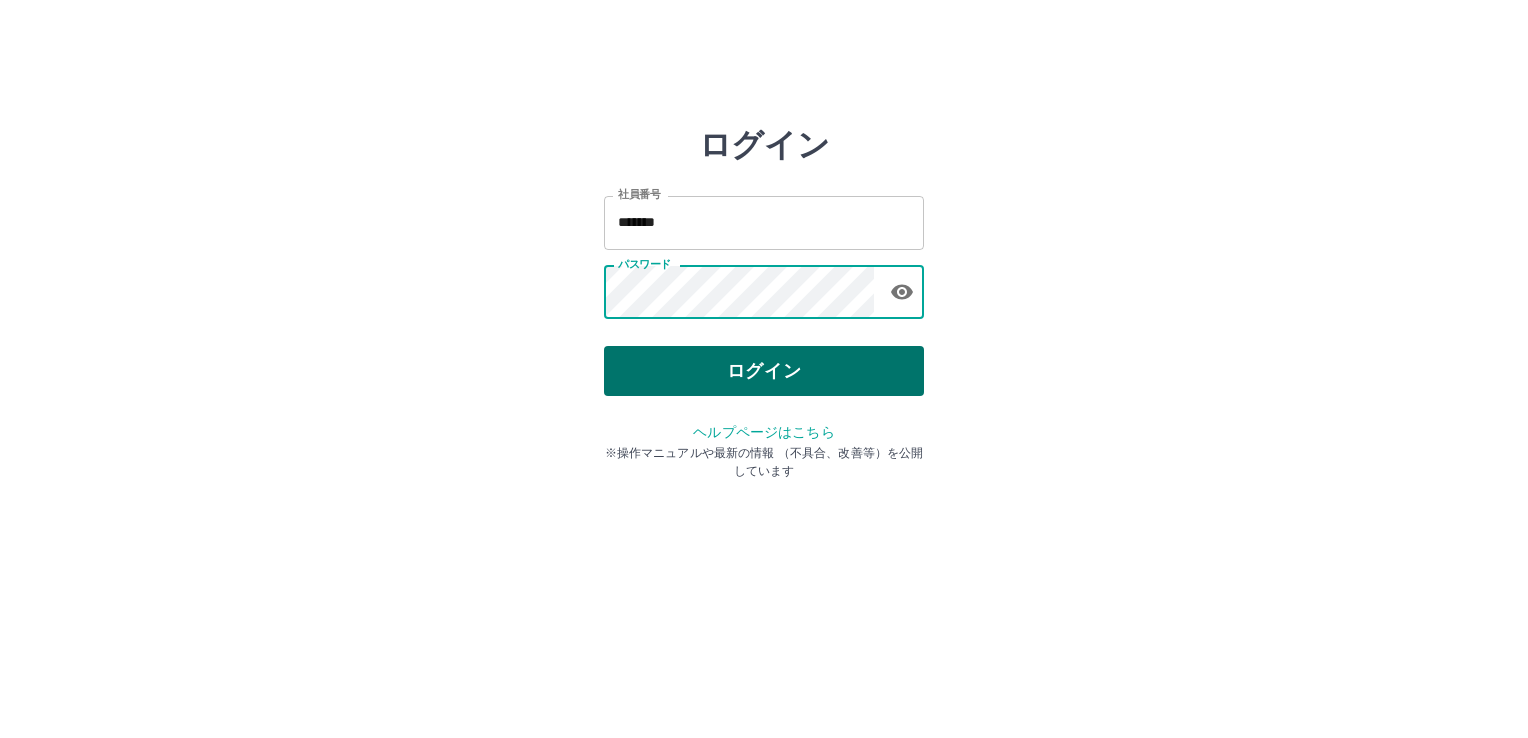 click on "ログイン" at bounding box center (764, 371) 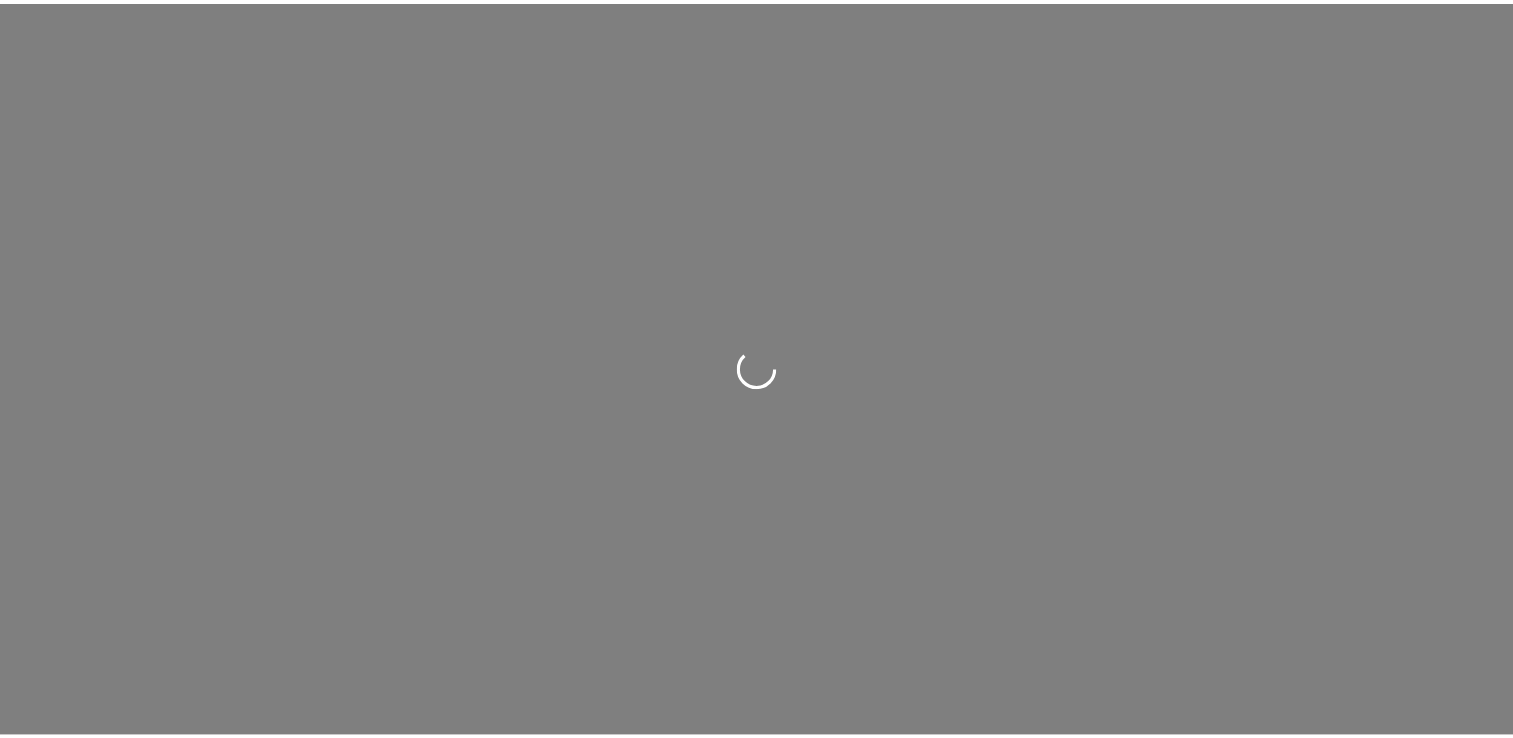 scroll, scrollTop: 0, scrollLeft: 0, axis: both 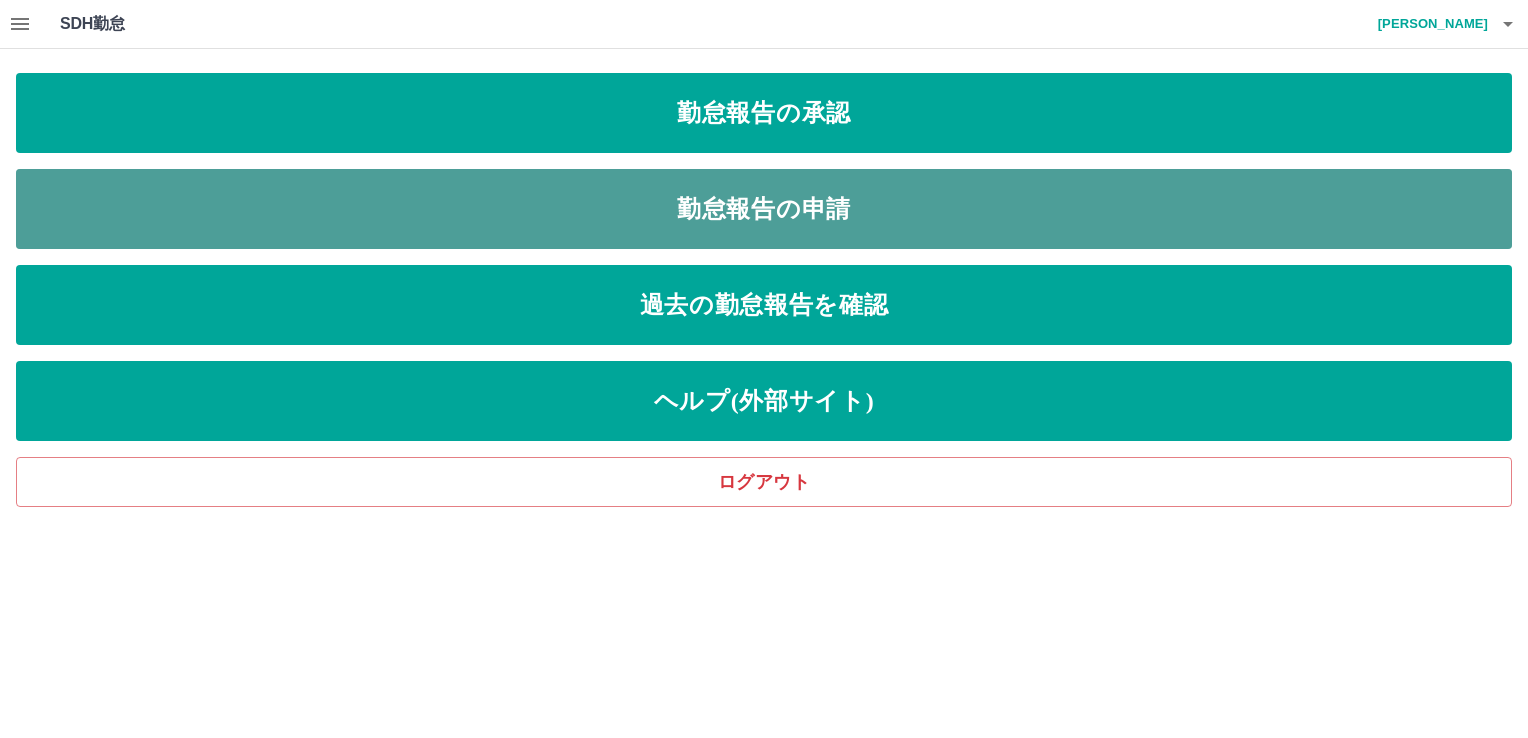 click on "勤怠報告の申請" at bounding box center (764, 209) 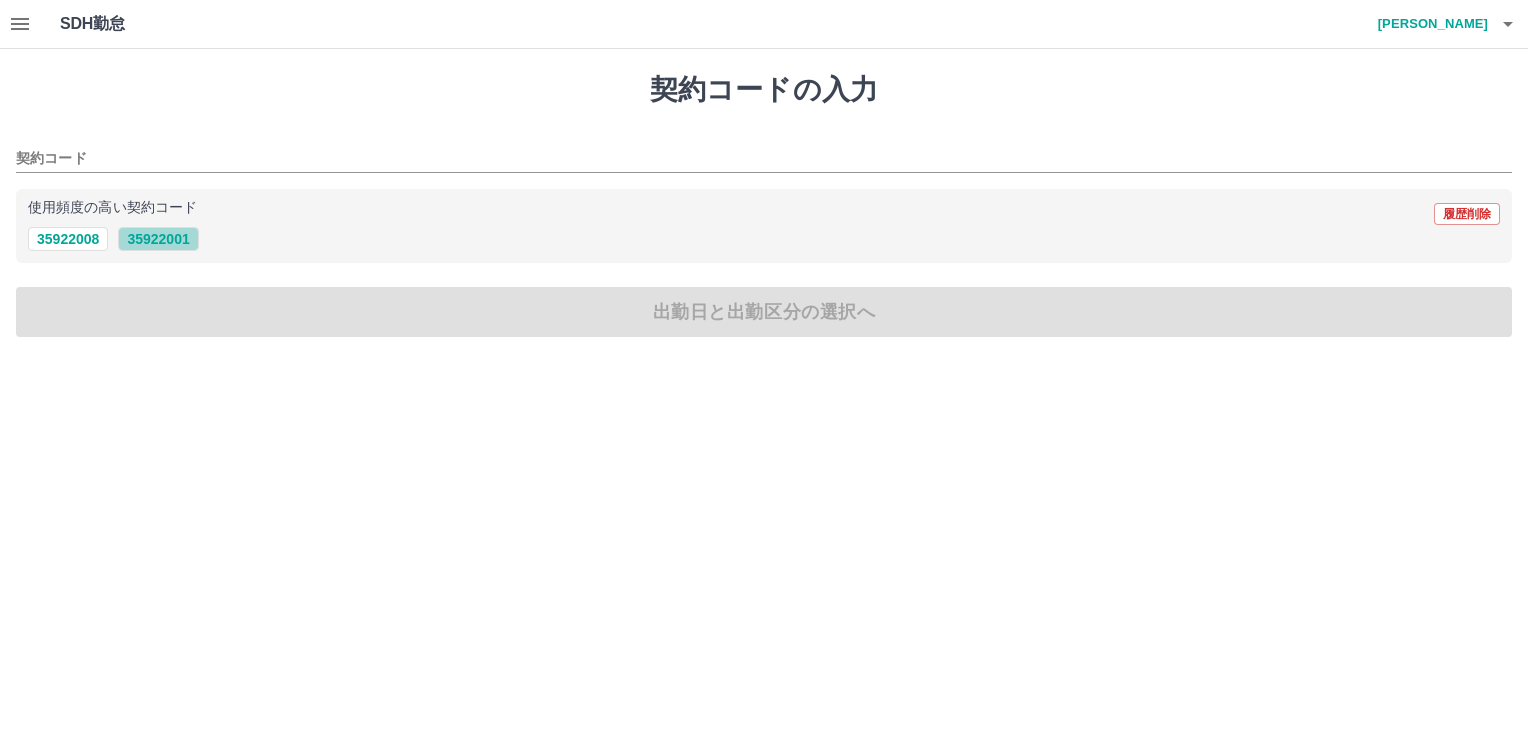 click on "35922001" at bounding box center (158, 239) 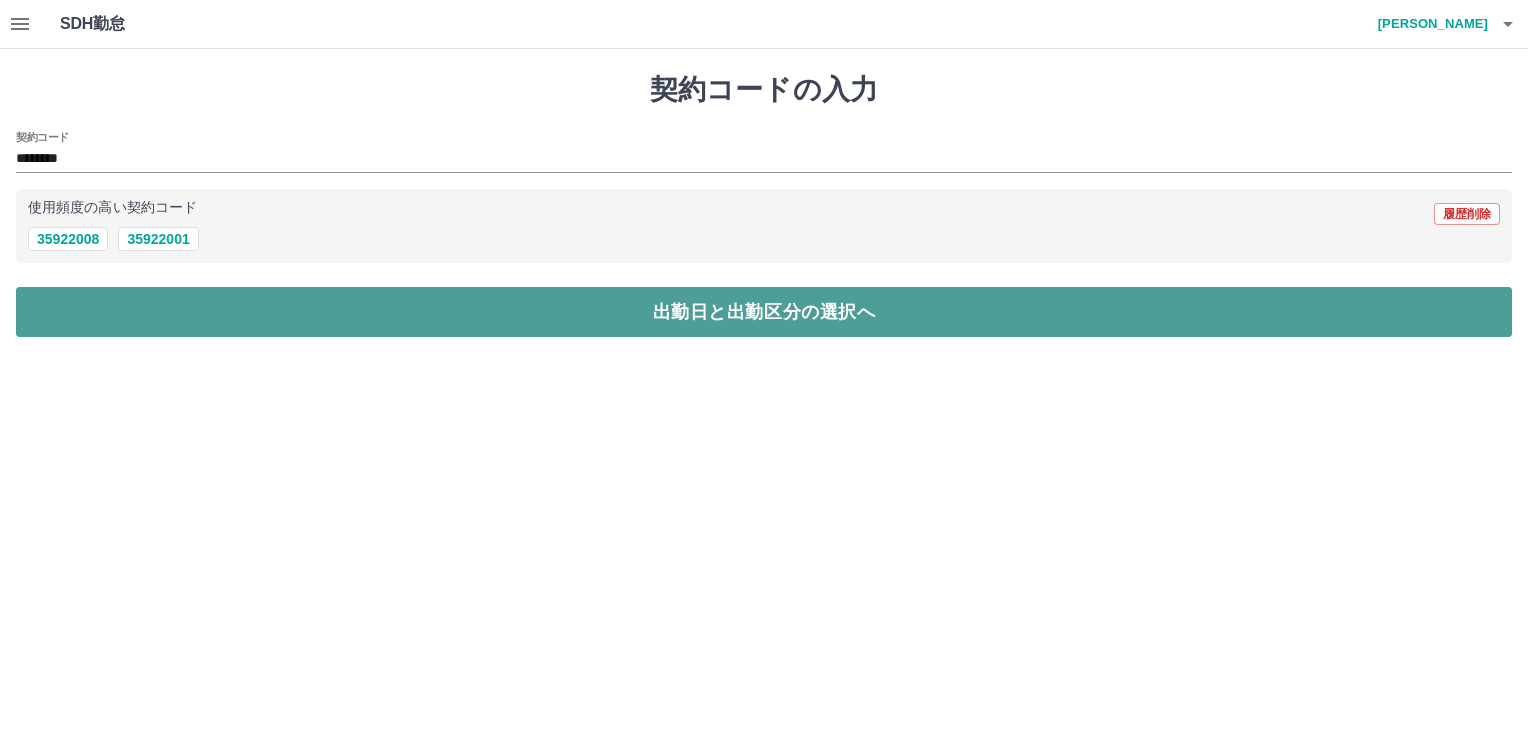 click on "出勤日と出勤区分の選択へ" at bounding box center [764, 312] 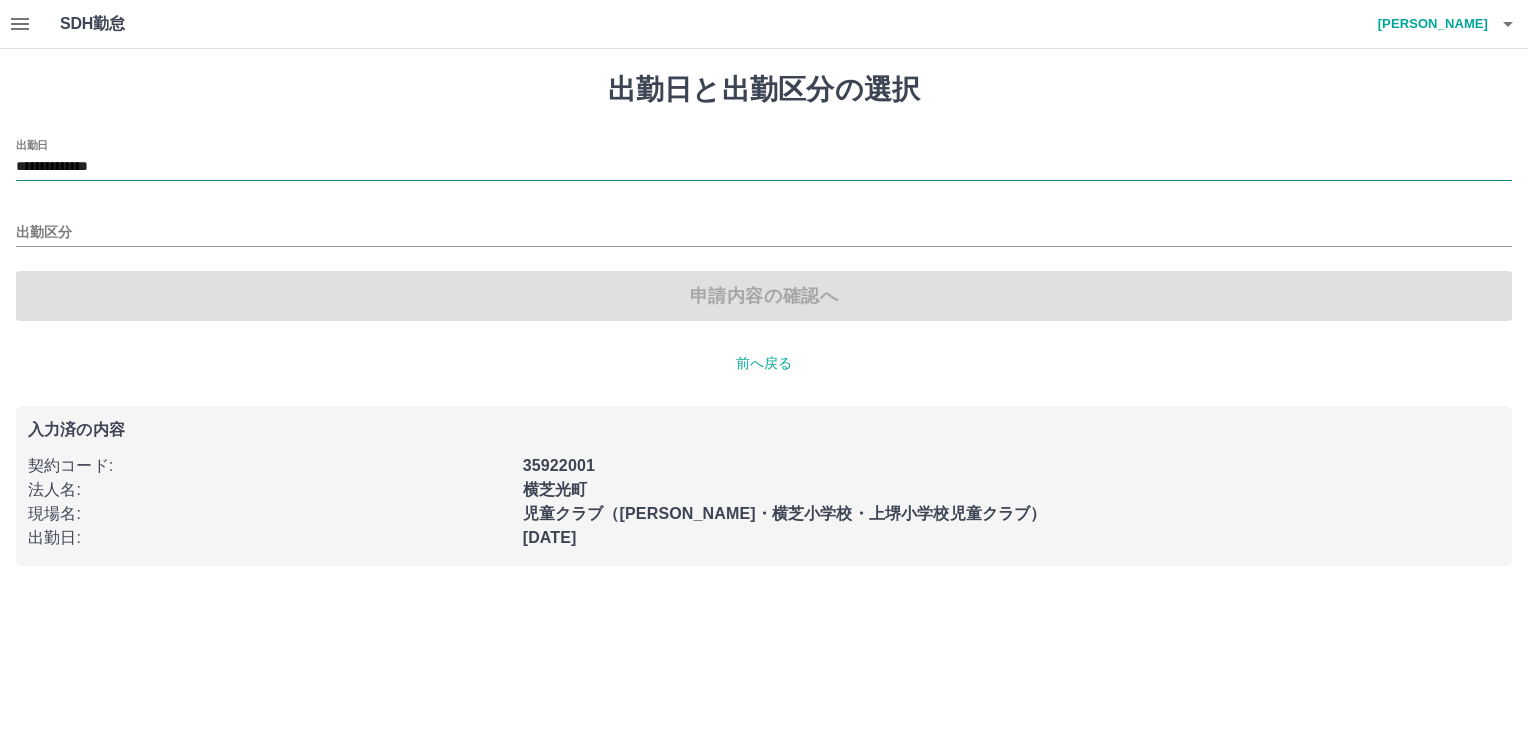 click on "**********" at bounding box center [764, 167] 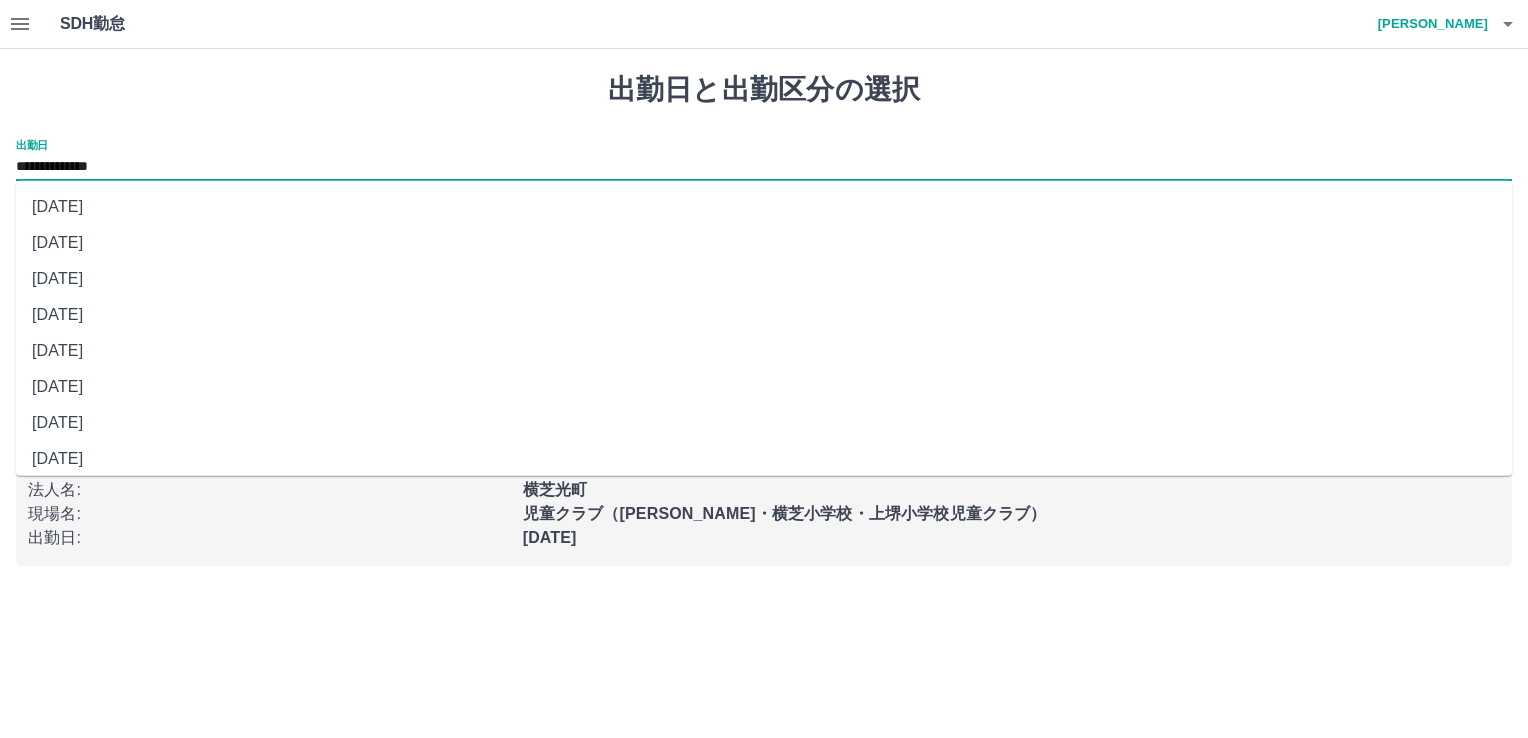 drag, startPoint x: 128, startPoint y: 166, endPoint x: 131, endPoint y: 284, distance: 118.03813 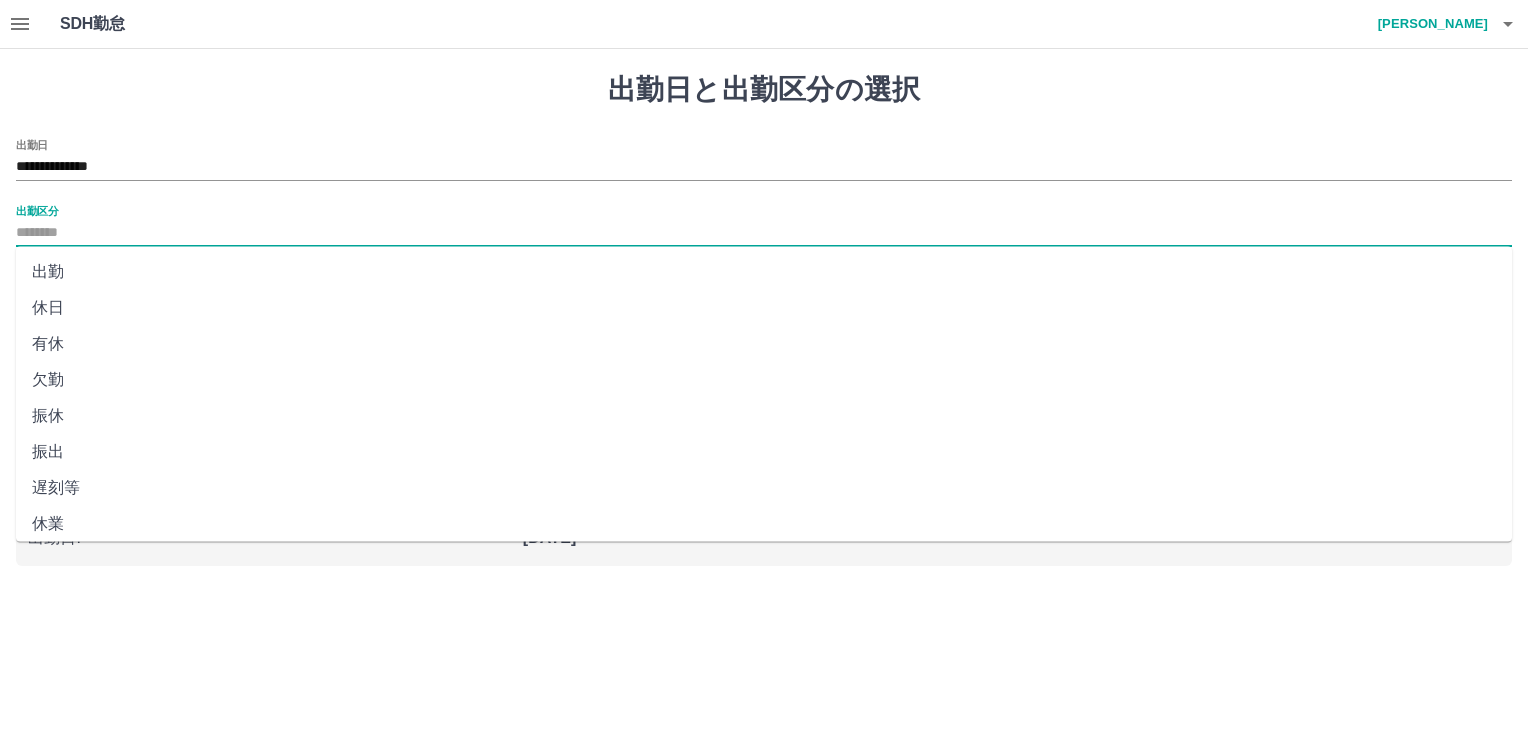 click on "出勤区分" at bounding box center [764, 233] 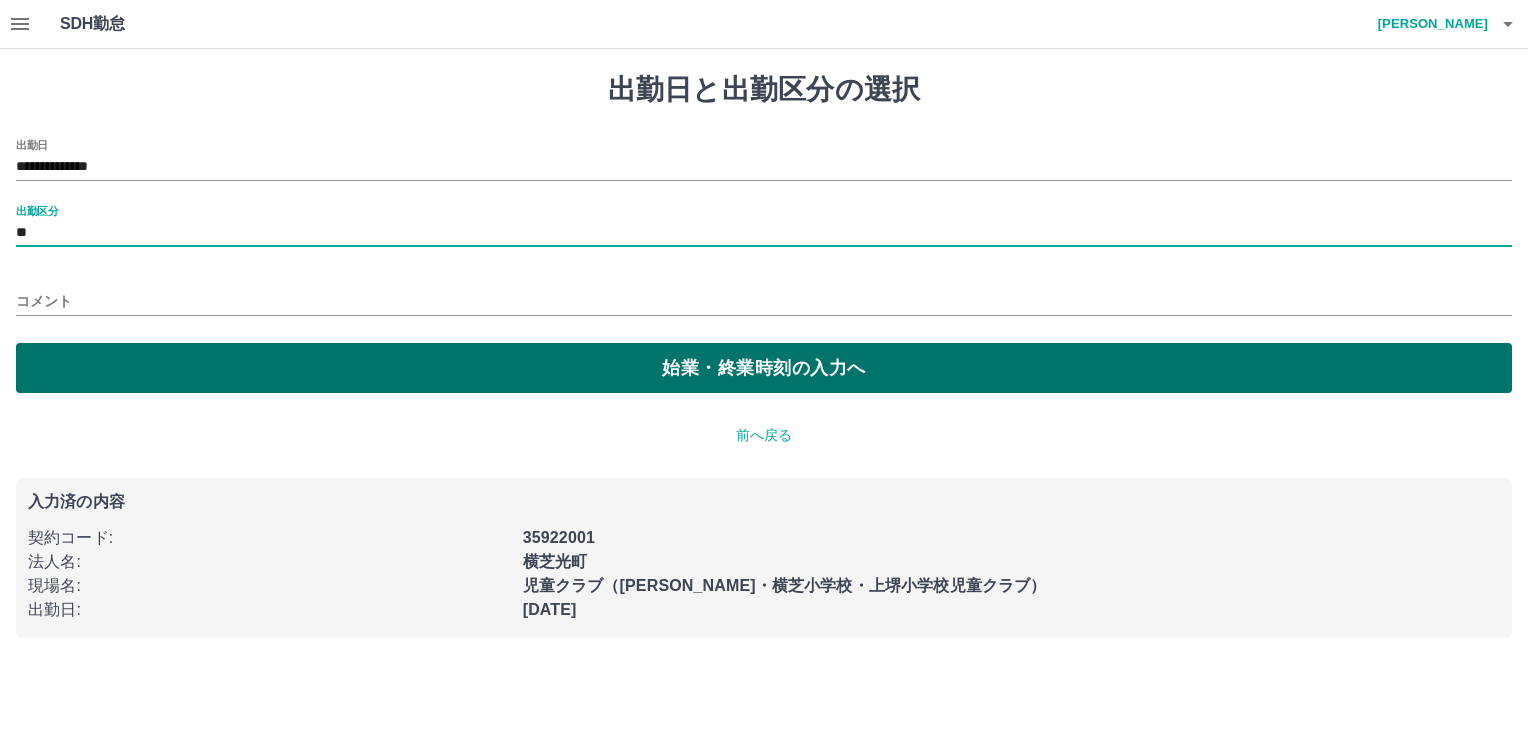 click on "始業・終業時刻の入力へ" at bounding box center [764, 368] 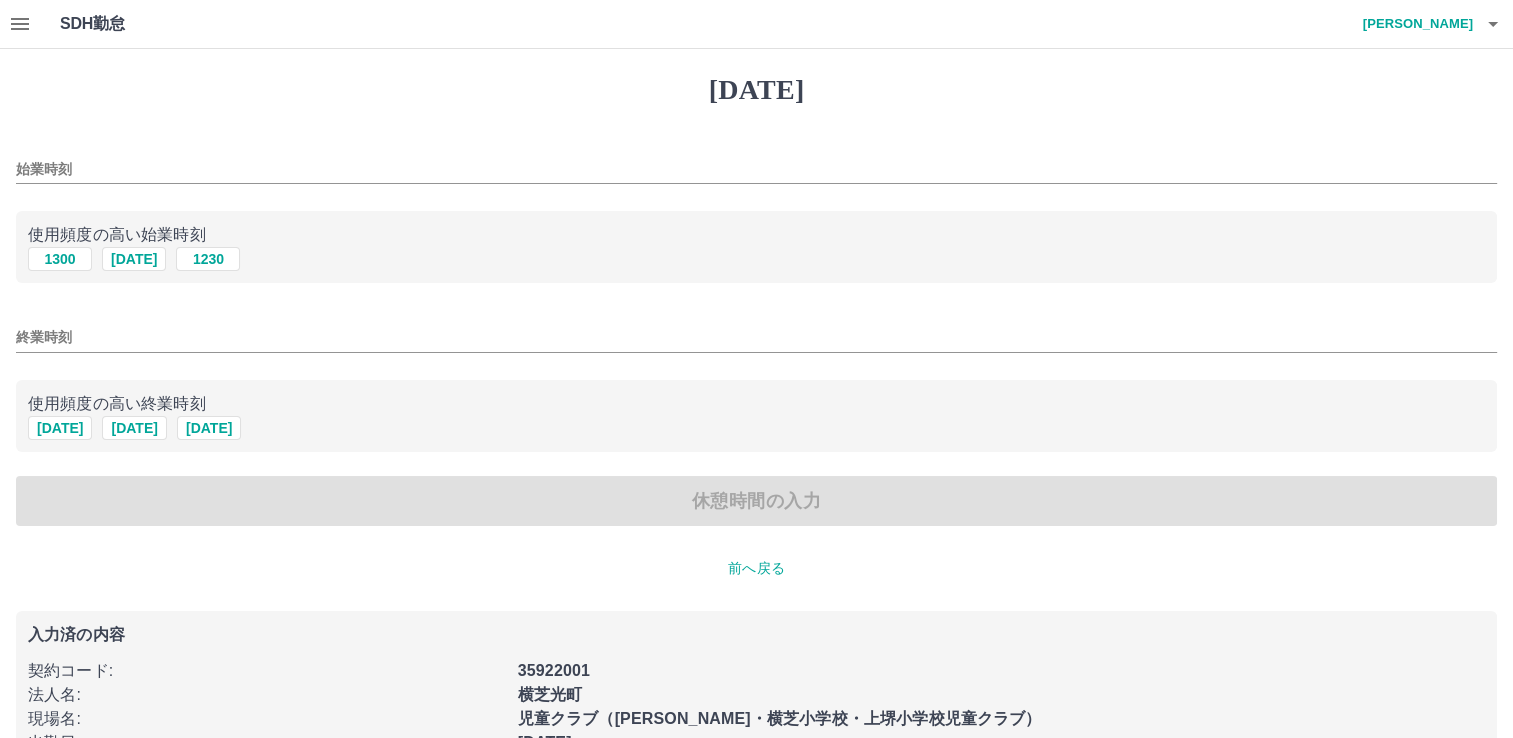click on "始業時刻" at bounding box center [756, 169] 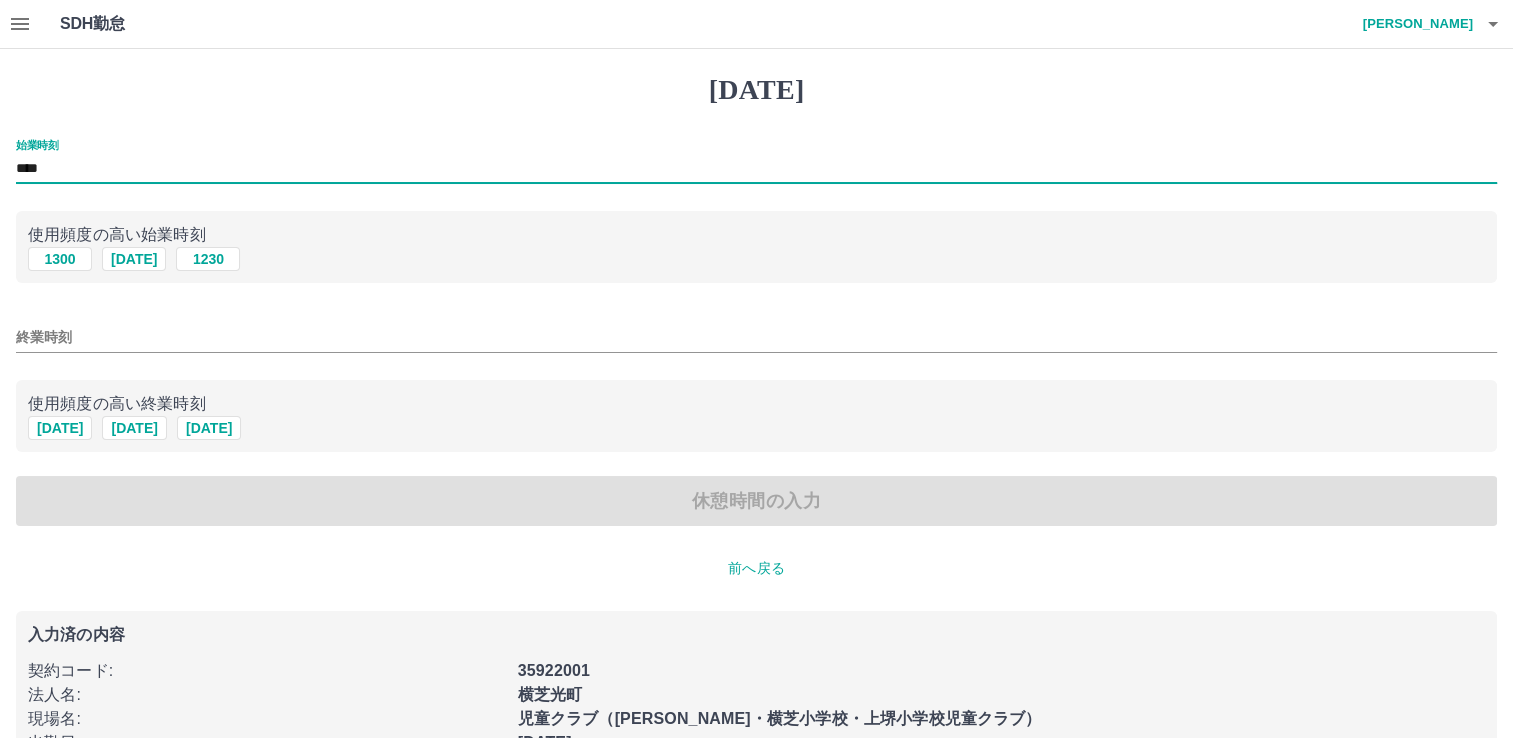 type on "****" 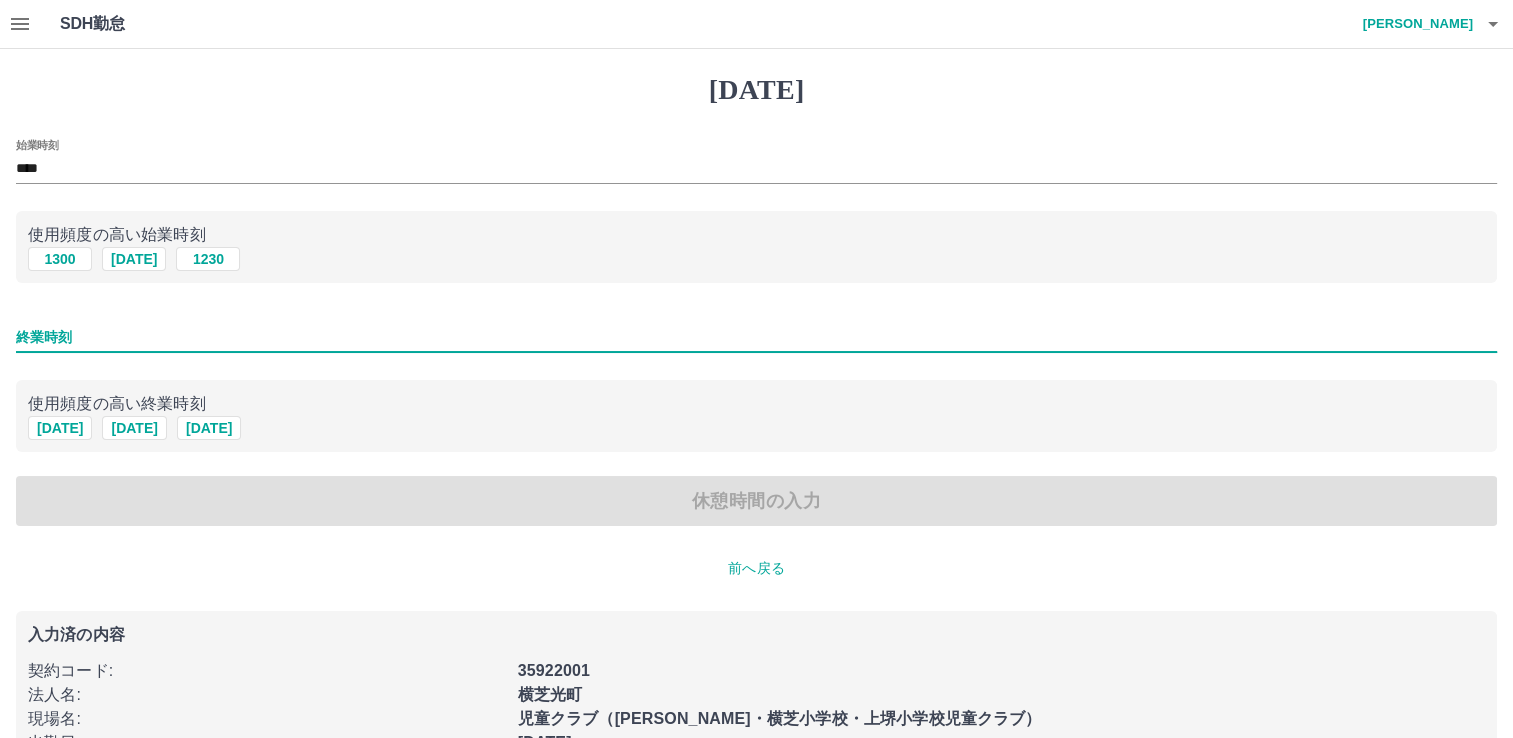 click on "終業時刻" at bounding box center (756, 337) 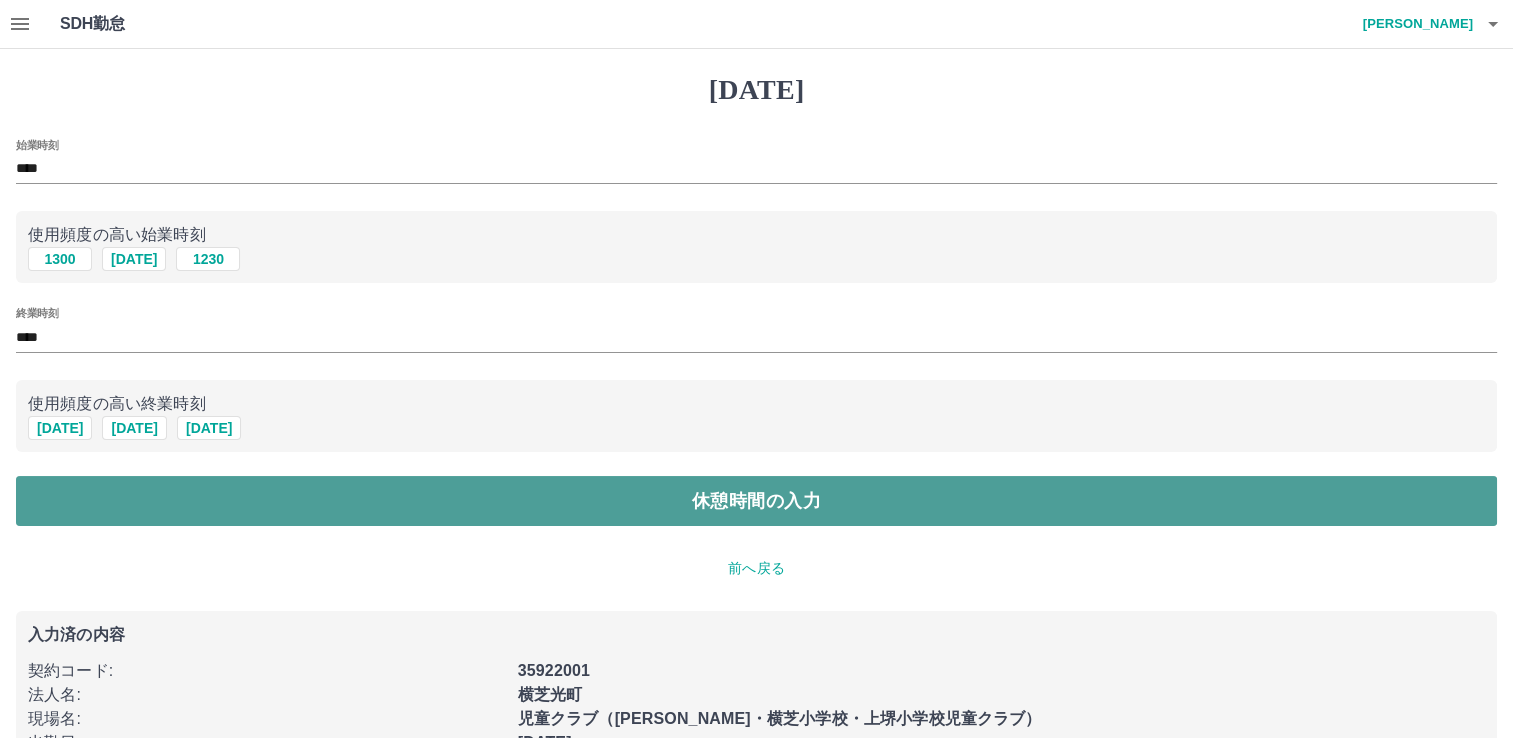 click on "休憩時間の入力" at bounding box center [756, 501] 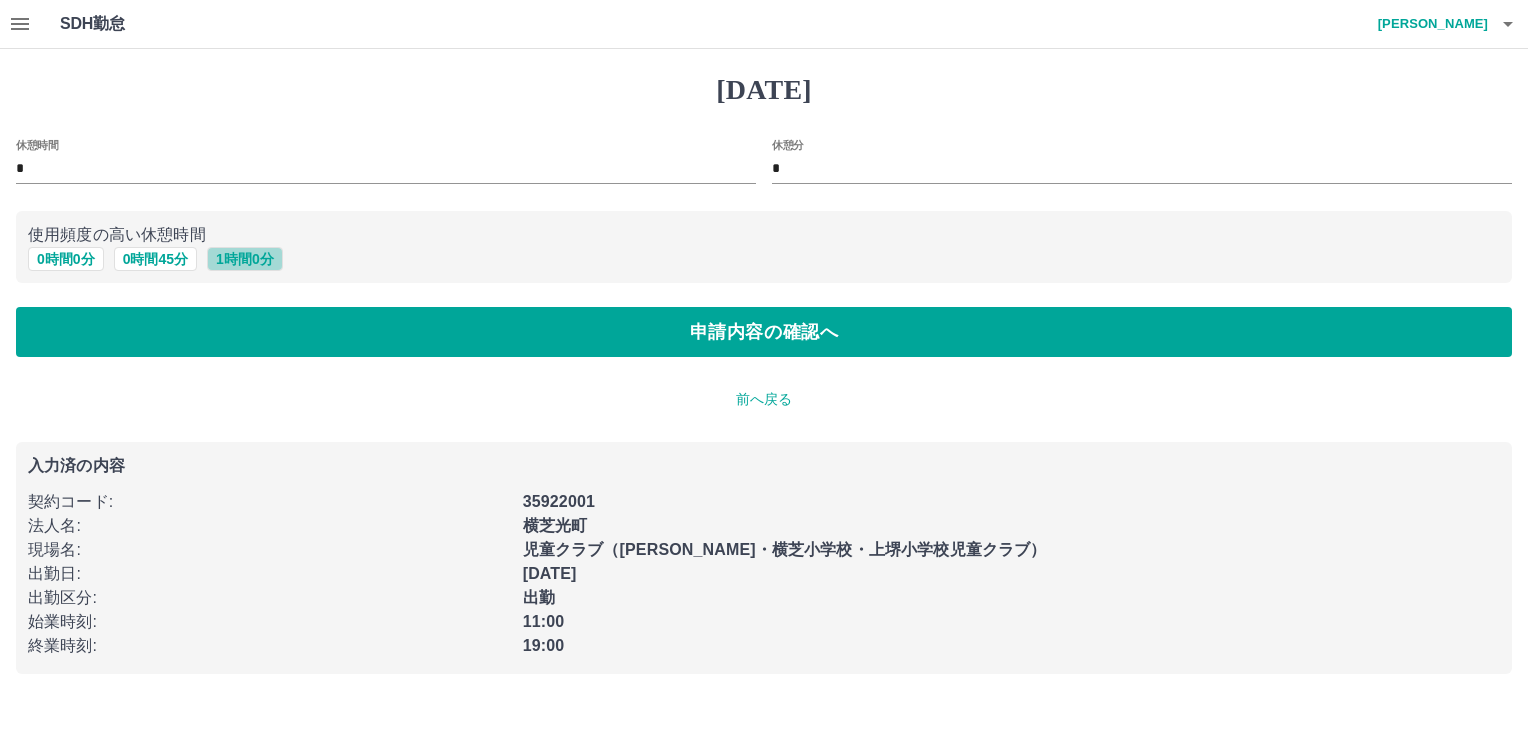 click on "1 時間 0 分" at bounding box center [245, 259] 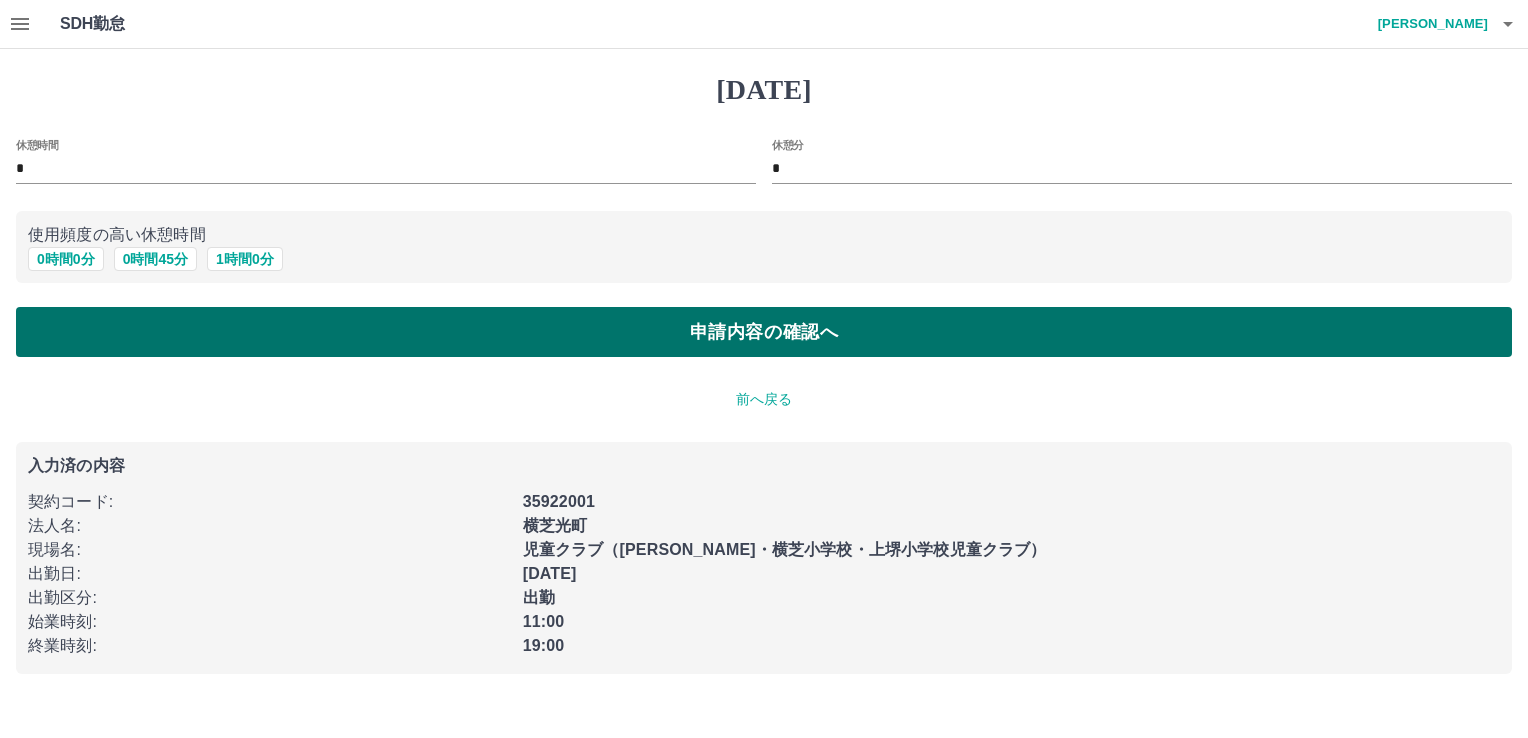 click on "申請内容の確認へ" at bounding box center [764, 332] 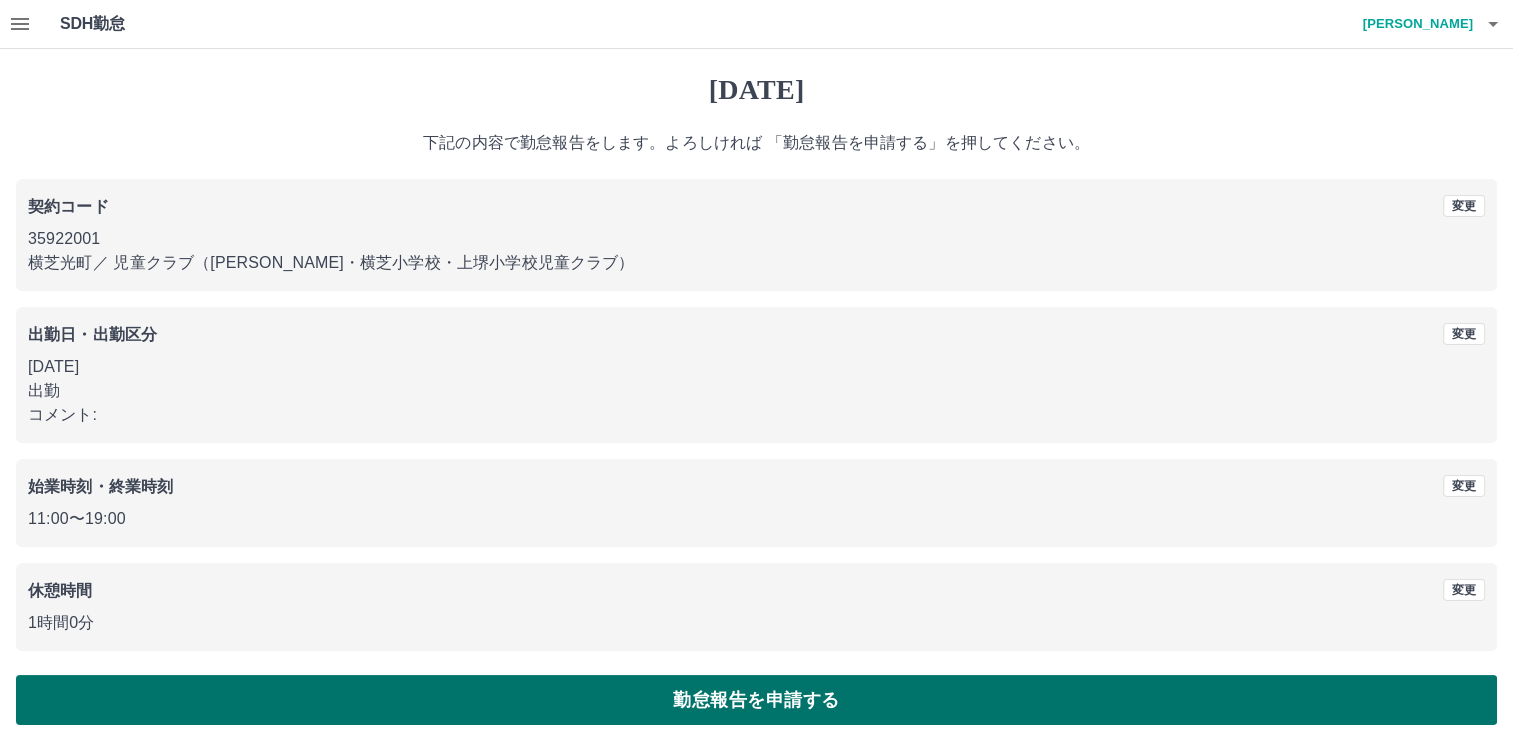 click on "勤怠報告を申請する" at bounding box center (756, 700) 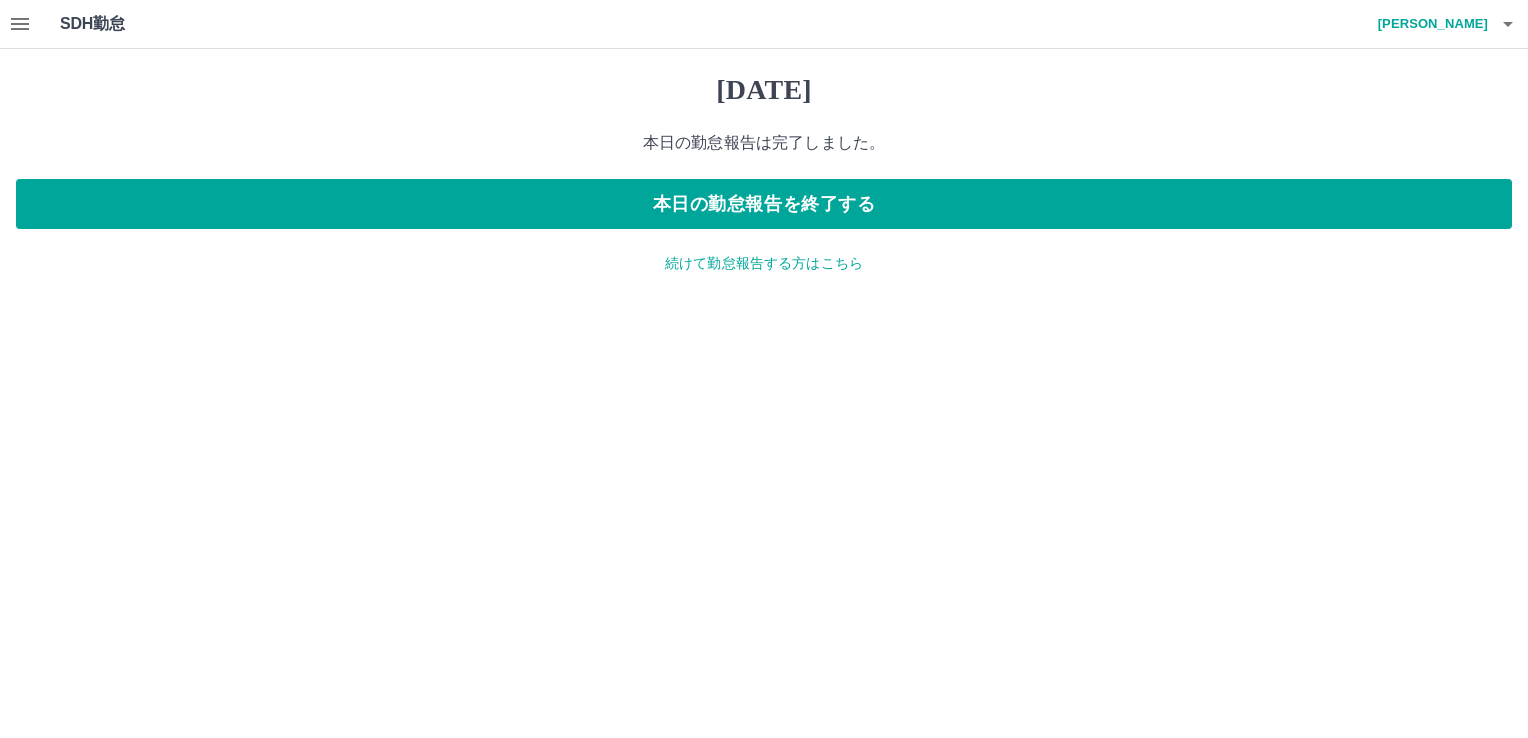 click 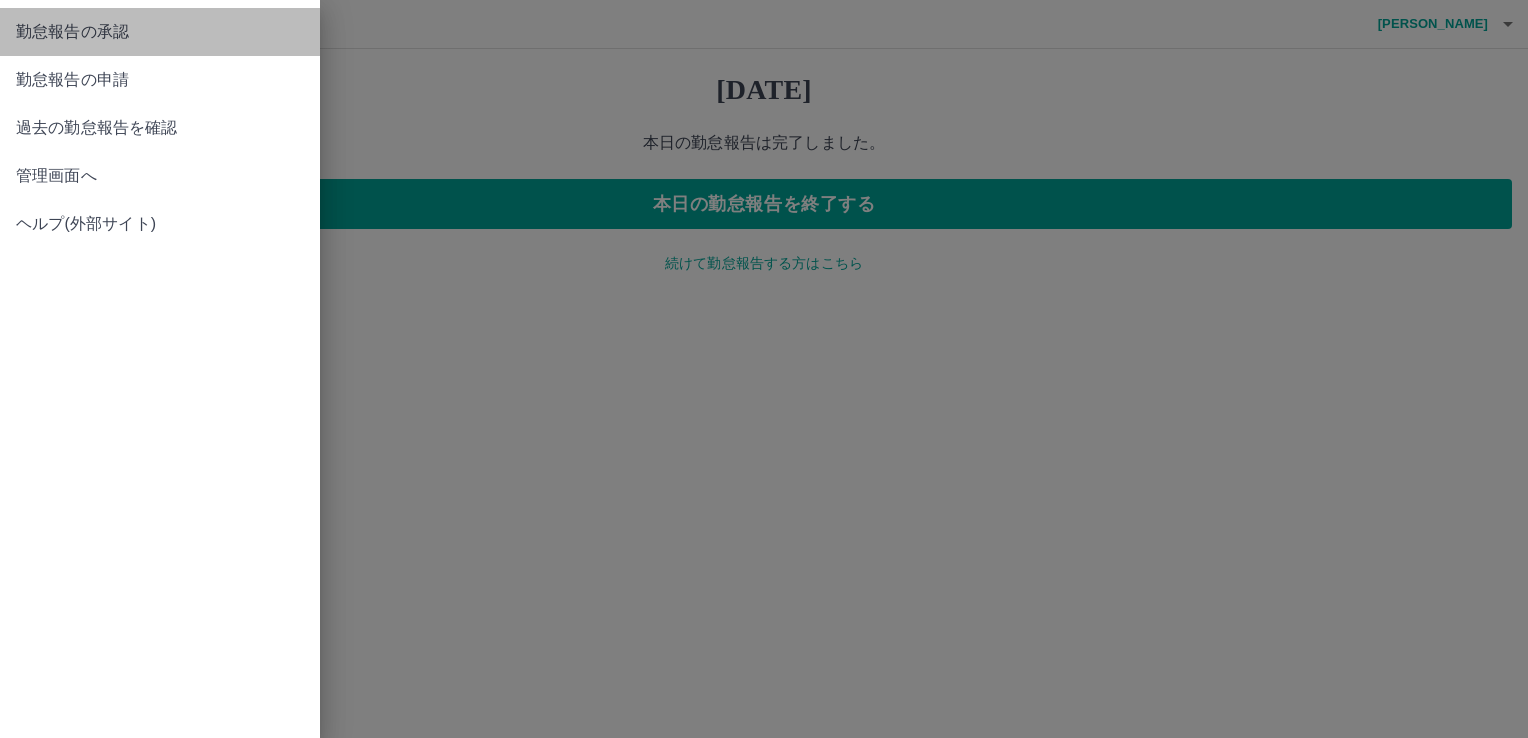 click on "勤怠報告の承認" at bounding box center [160, 32] 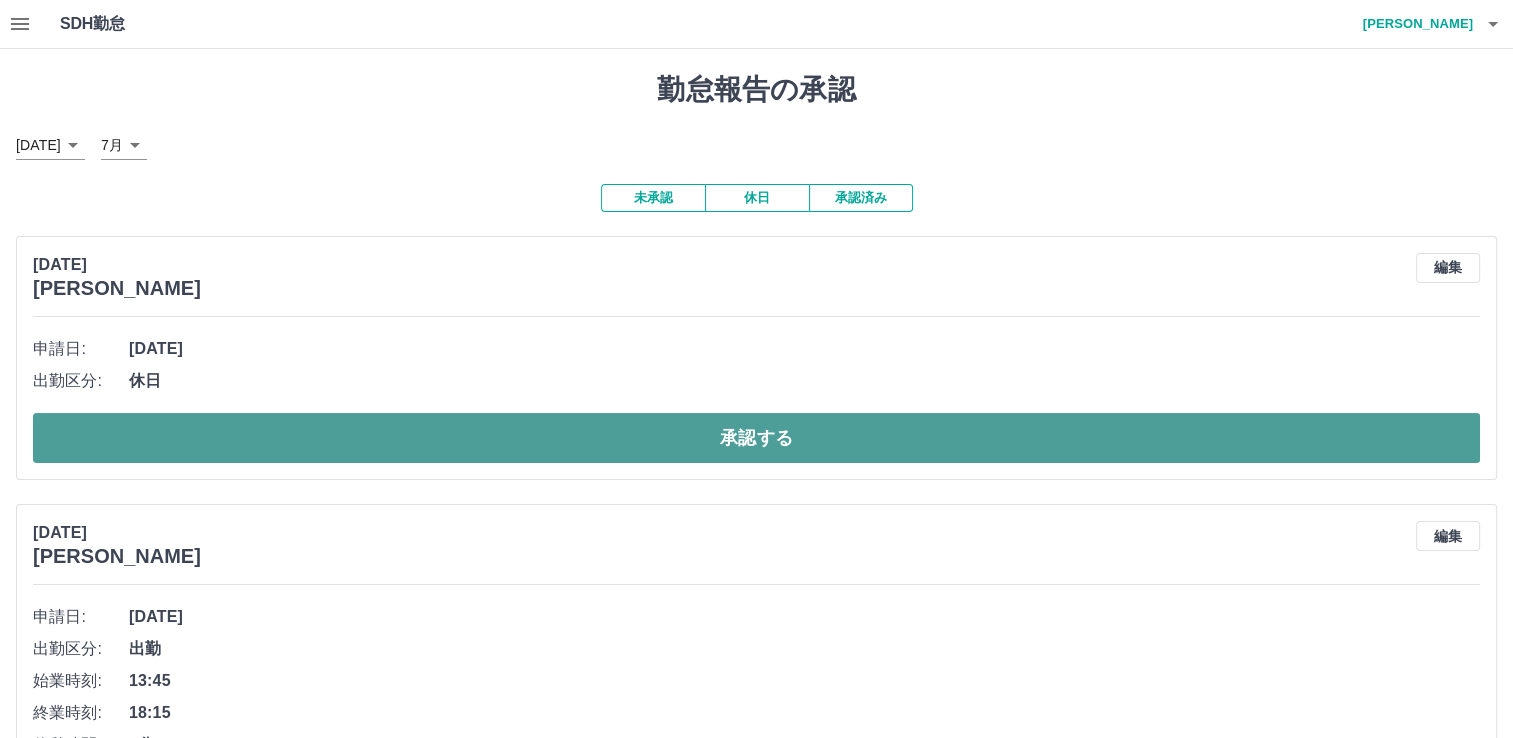click on "承認する" at bounding box center [756, 438] 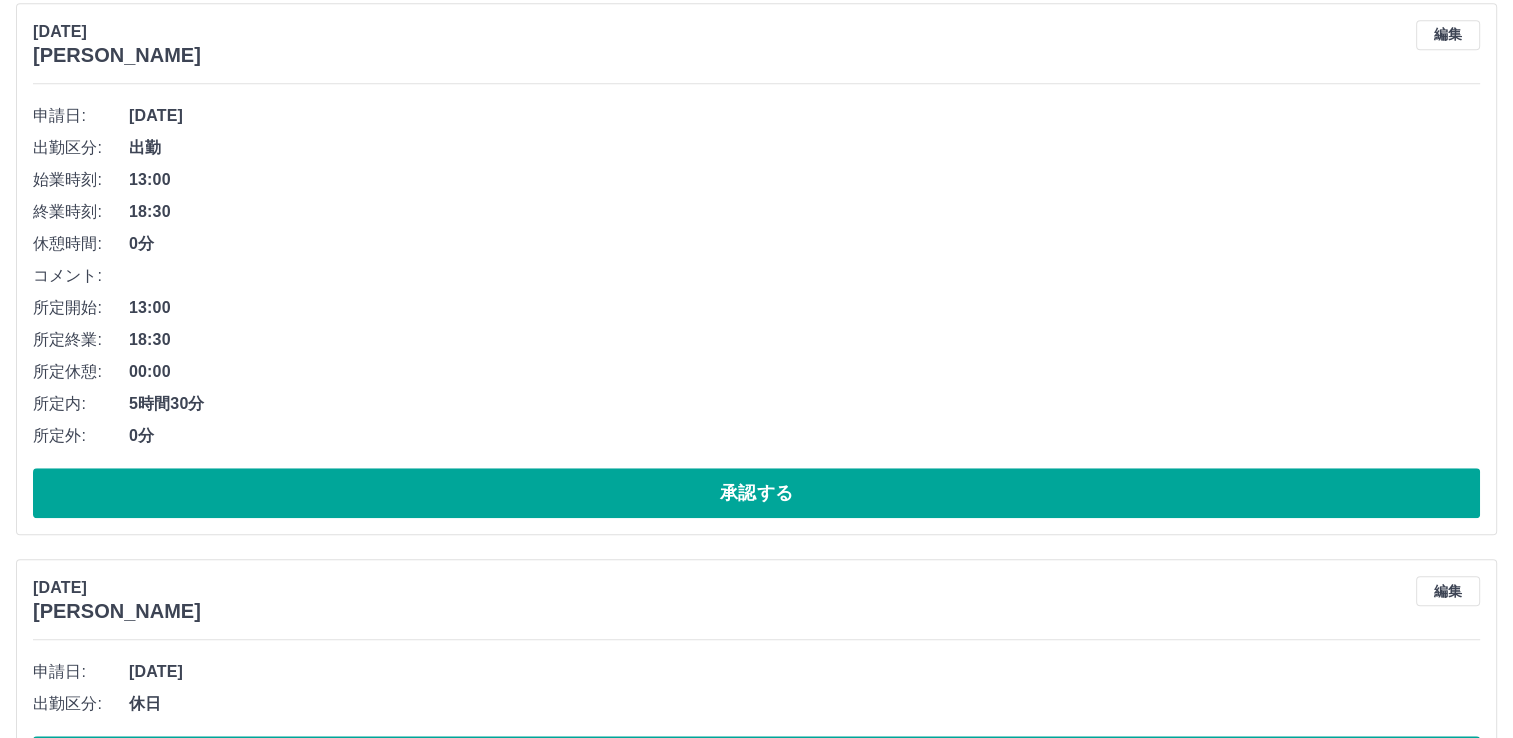 scroll, scrollTop: 1700, scrollLeft: 0, axis: vertical 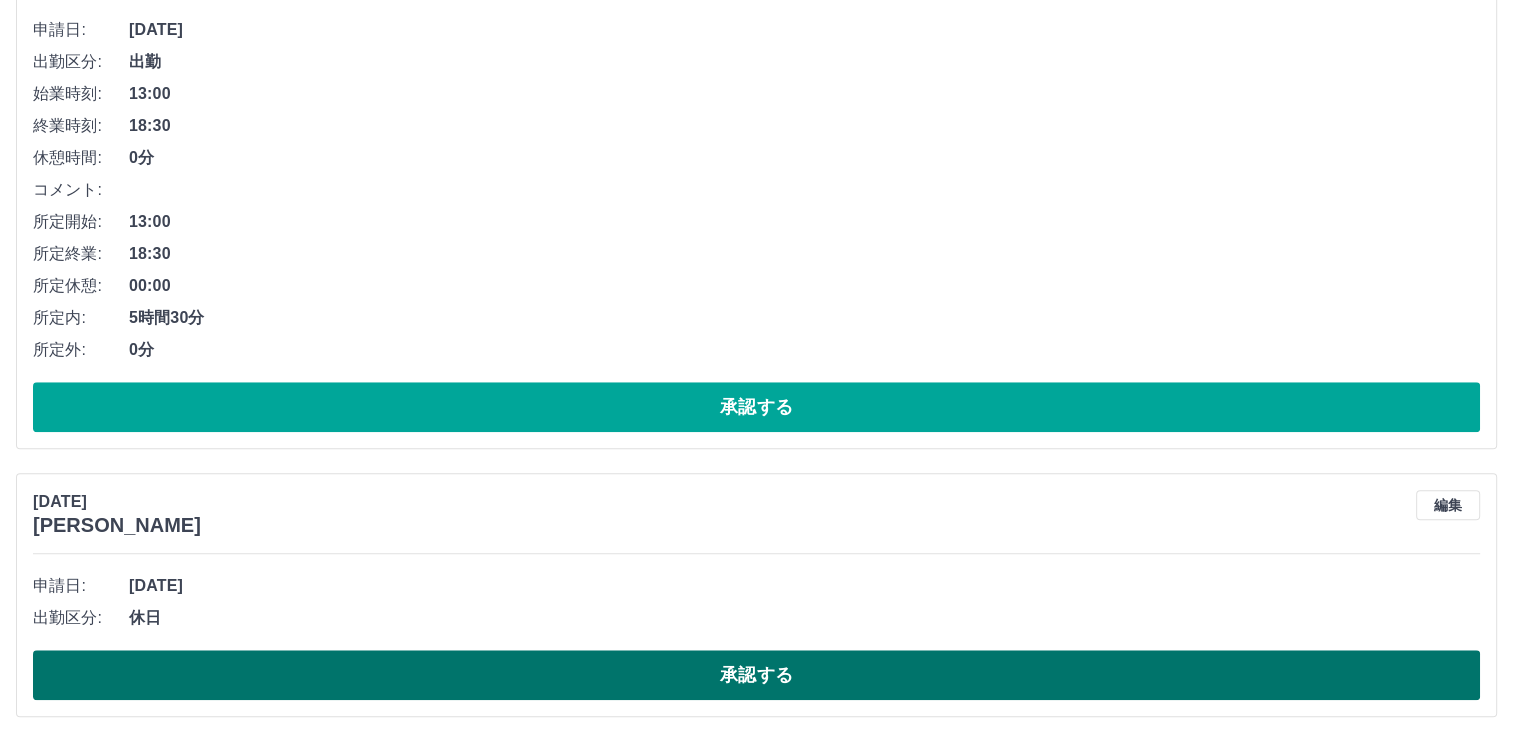 click on "承認する" at bounding box center (756, 675) 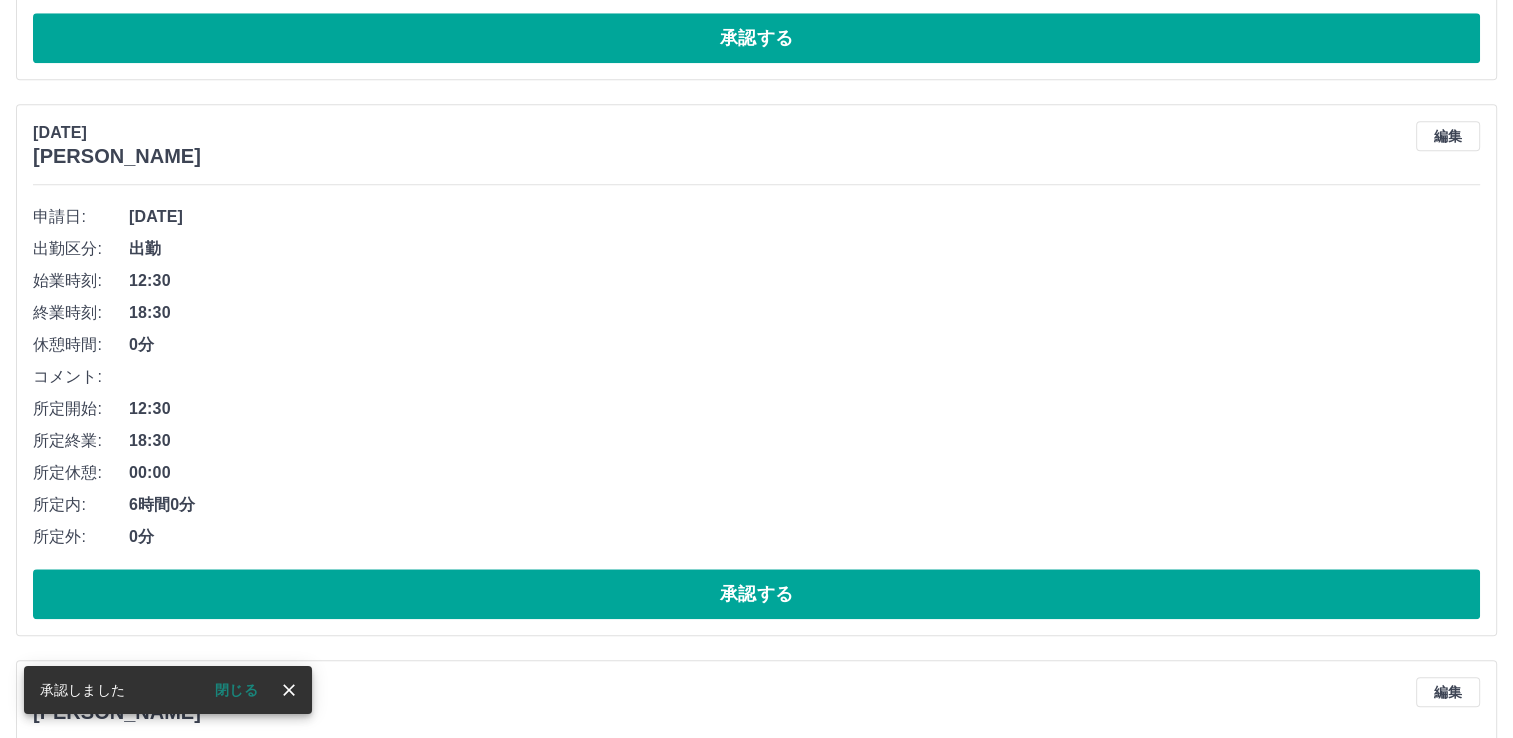 scroll, scrollTop: 2100, scrollLeft: 0, axis: vertical 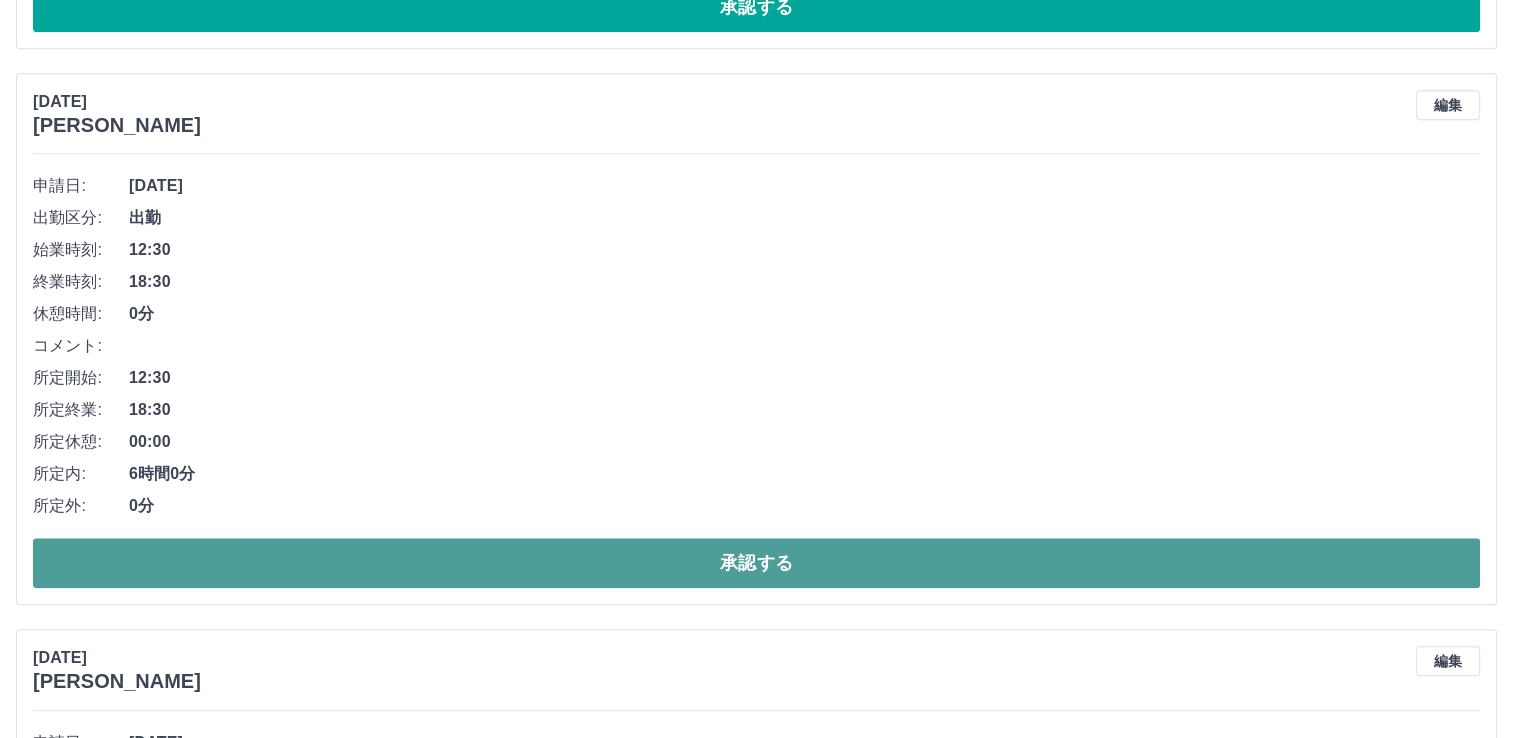 click on "承認する" at bounding box center [756, 563] 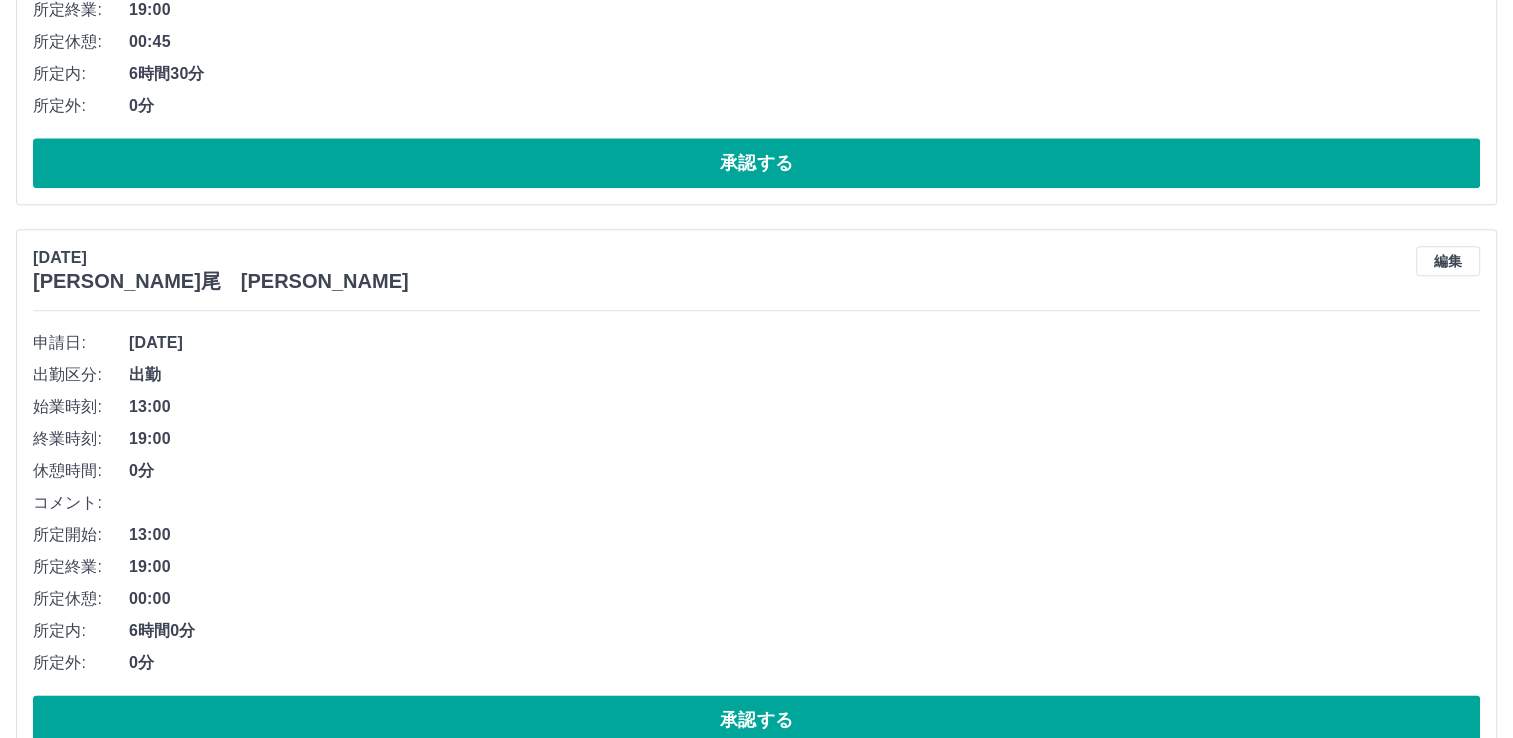 scroll, scrollTop: 2000, scrollLeft: 0, axis: vertical 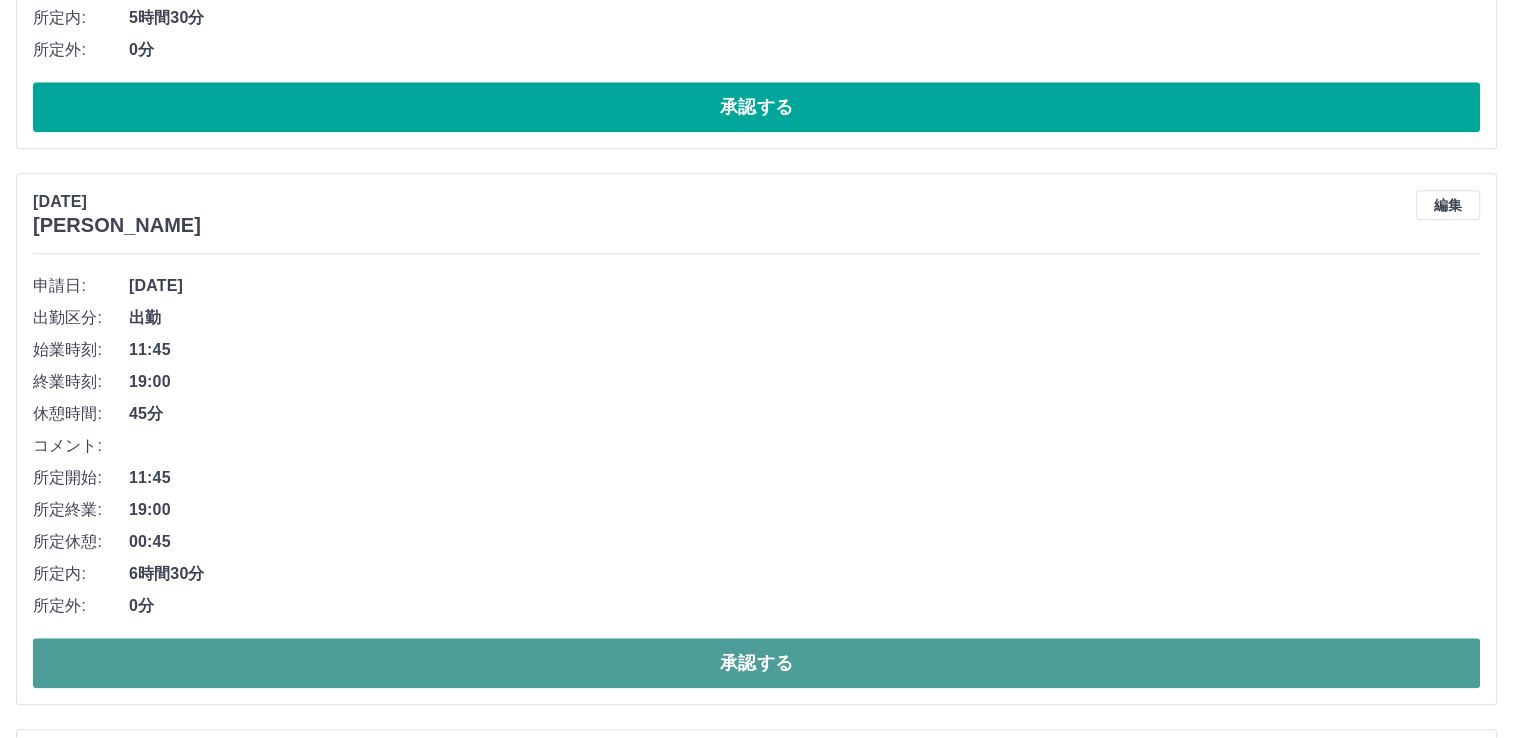 click on "承認する" at bounding box center [756, 663] 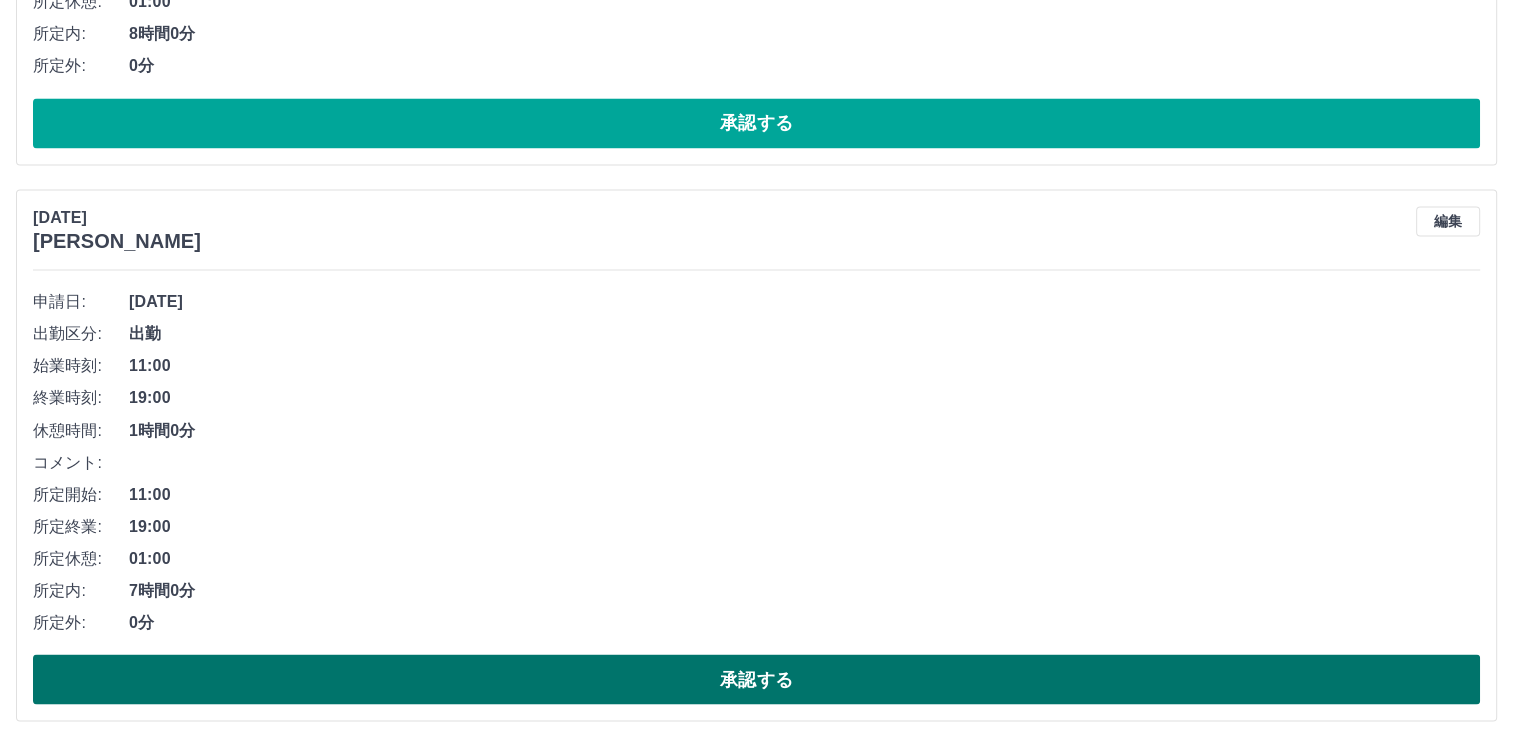 scroll, scrollTop: 3400, scrollLeft: 0, axis: vertical 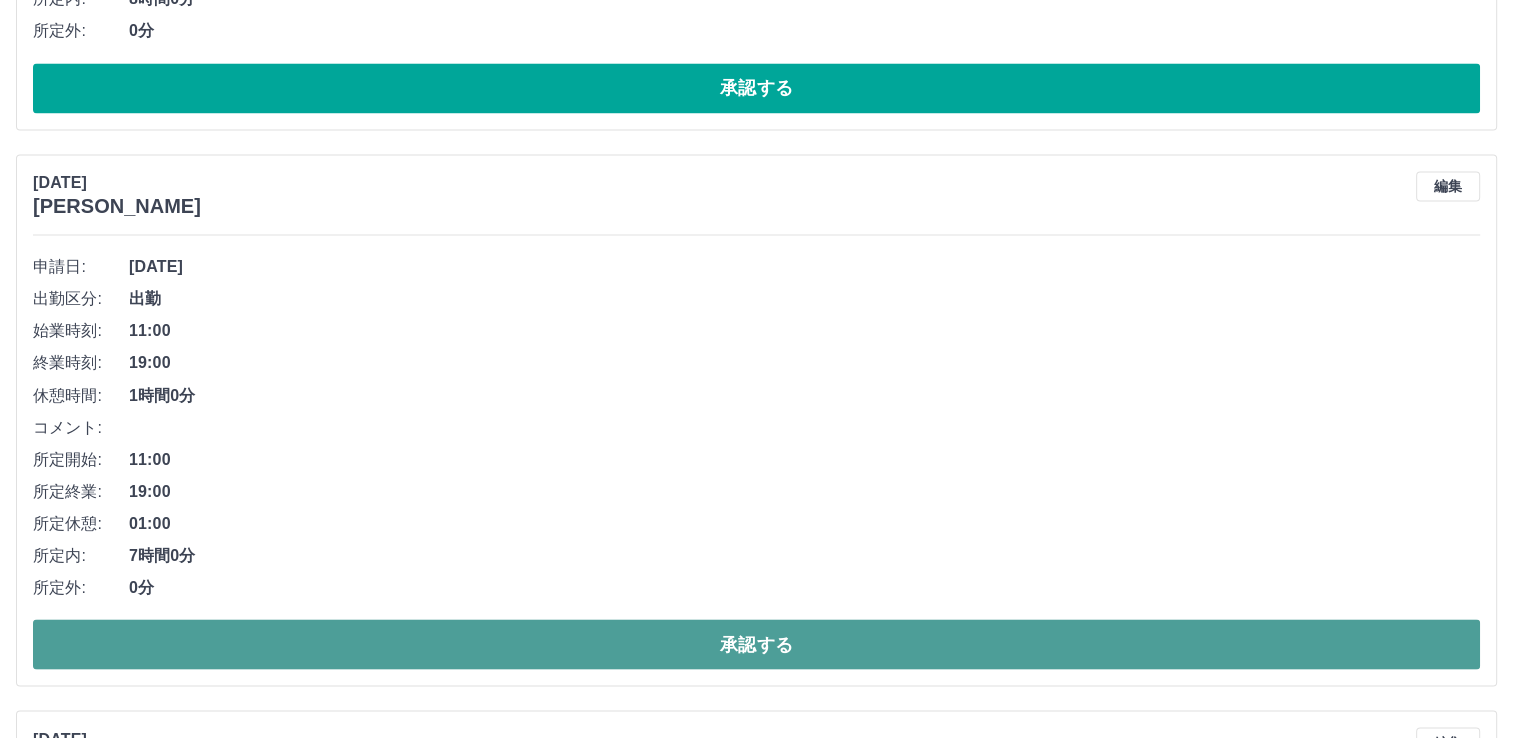 click on "承認する" at bounding box center [756, 644] 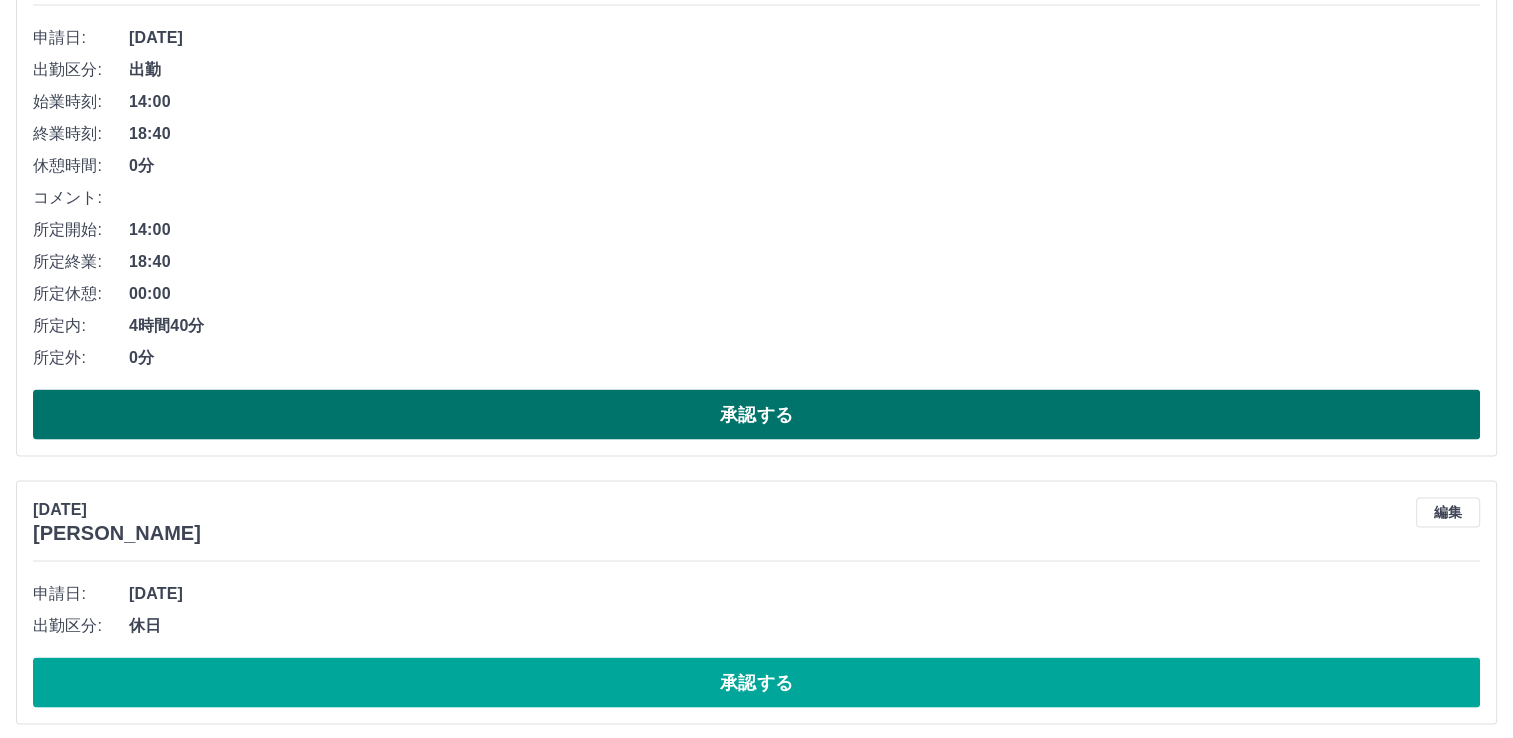 scroll, scrollTop: 3700, scrollLeft: 0, axis: vertical 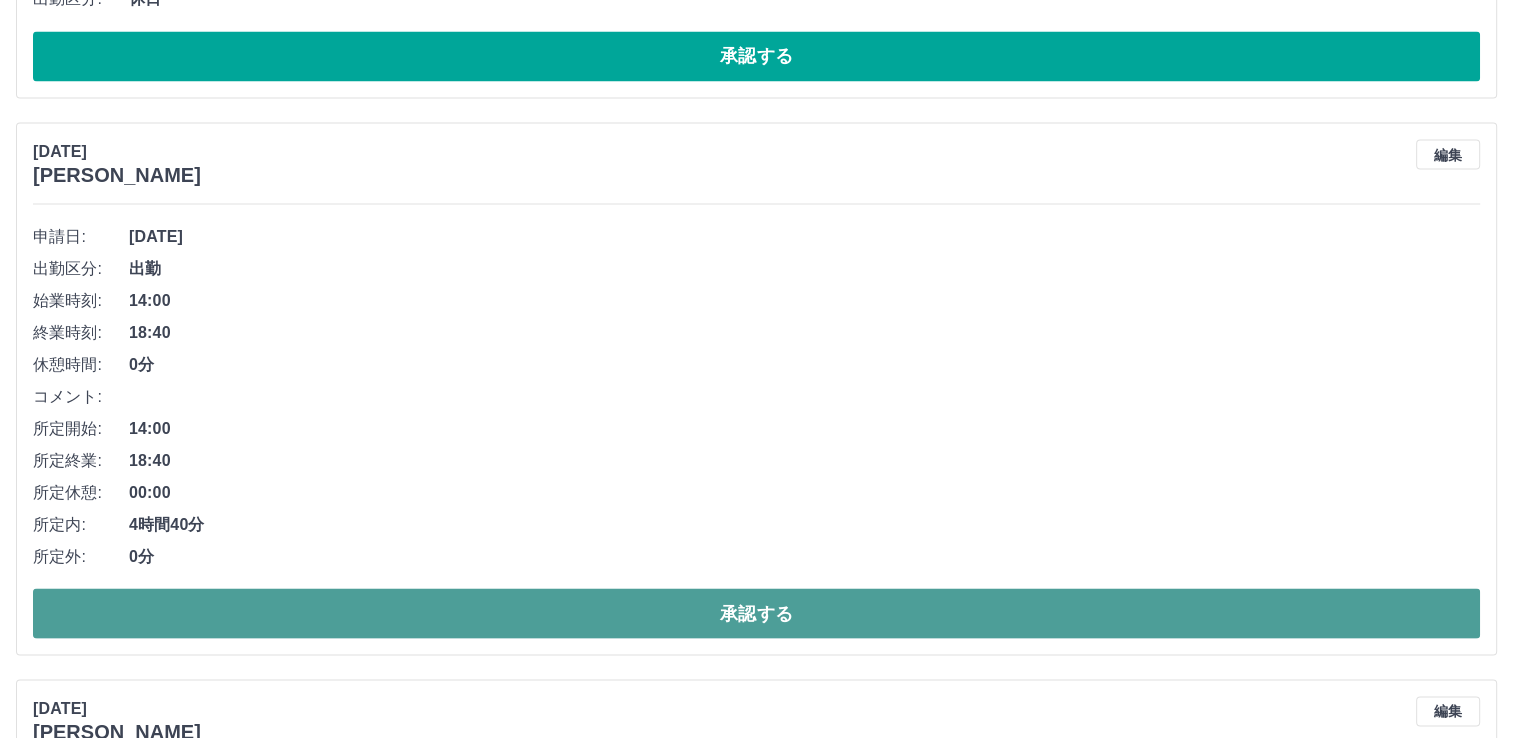 click on "承認する" at bounding box center (756, 613) 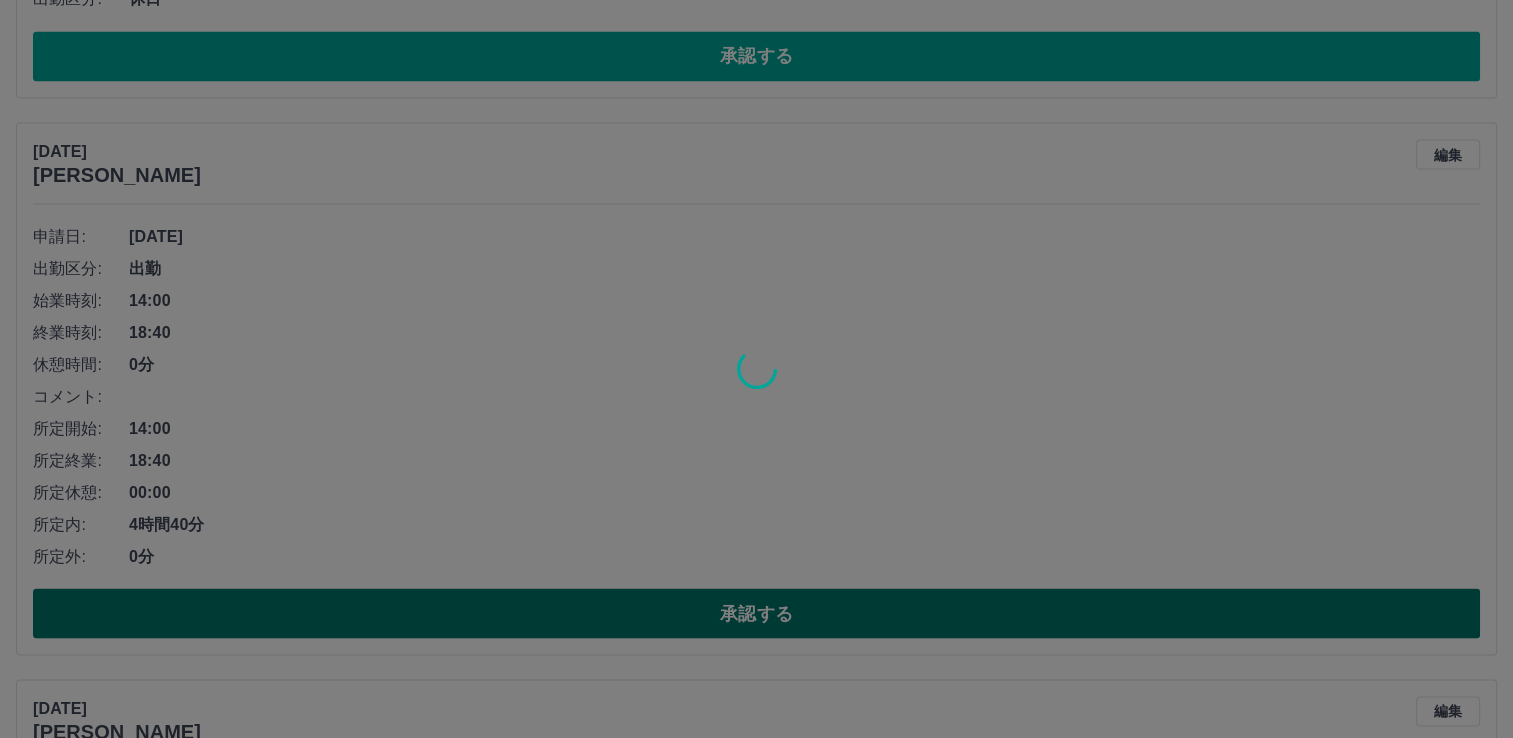 scroll, scrollTop: 3615, scrollLeft: 0, axis: vertical 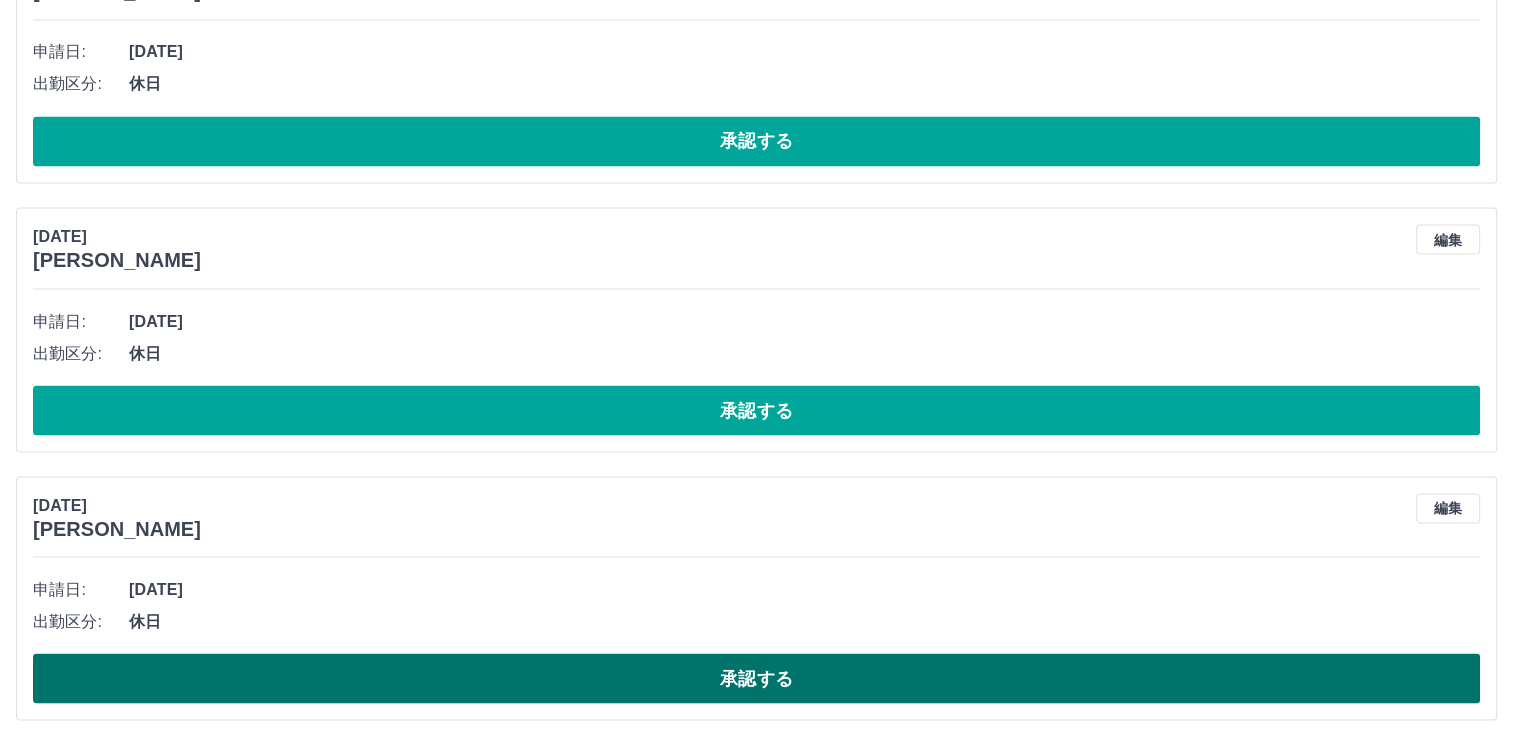 click on "承認する" at bounding box center [756, 678] 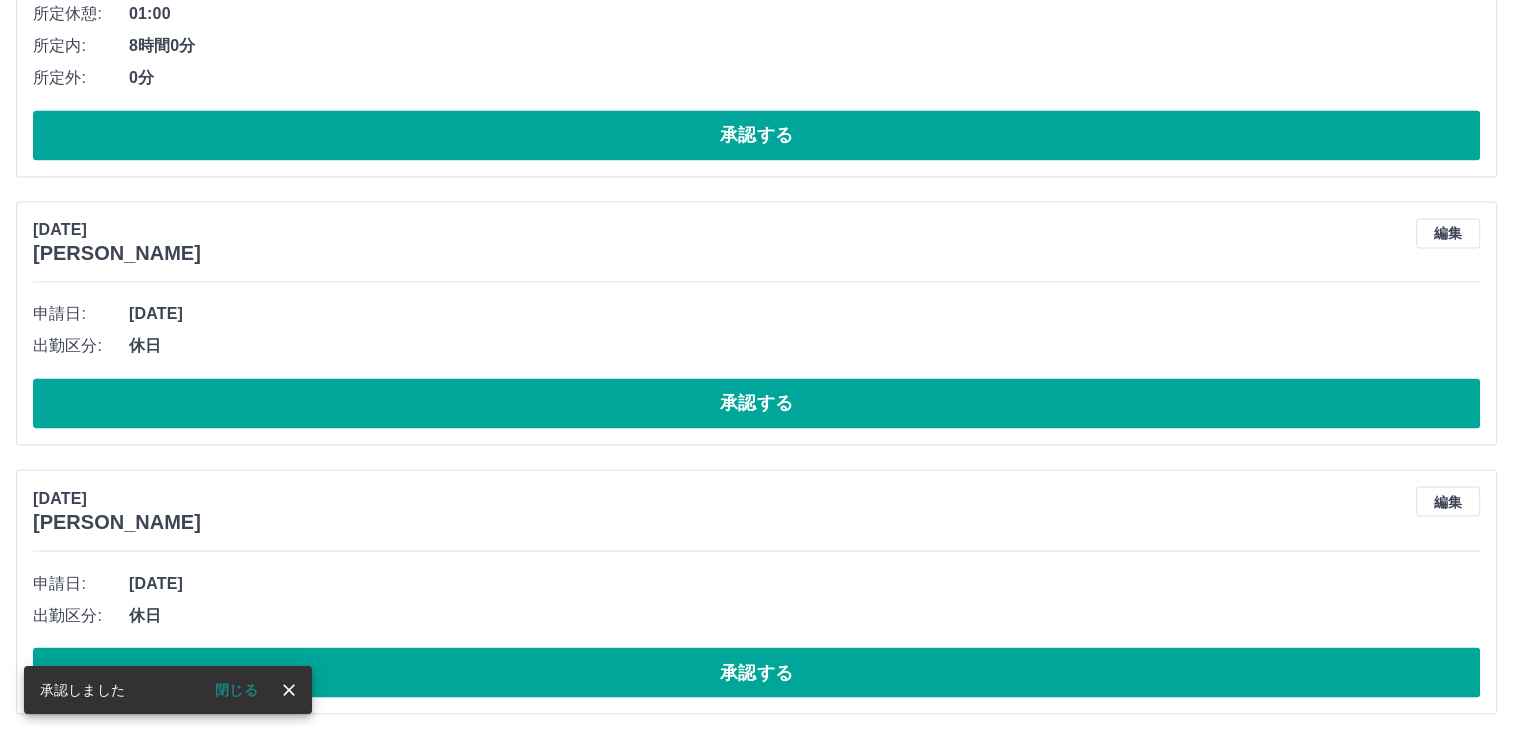scroll, scrollTop: 3347, scrollLeft: 0, axis: vertical 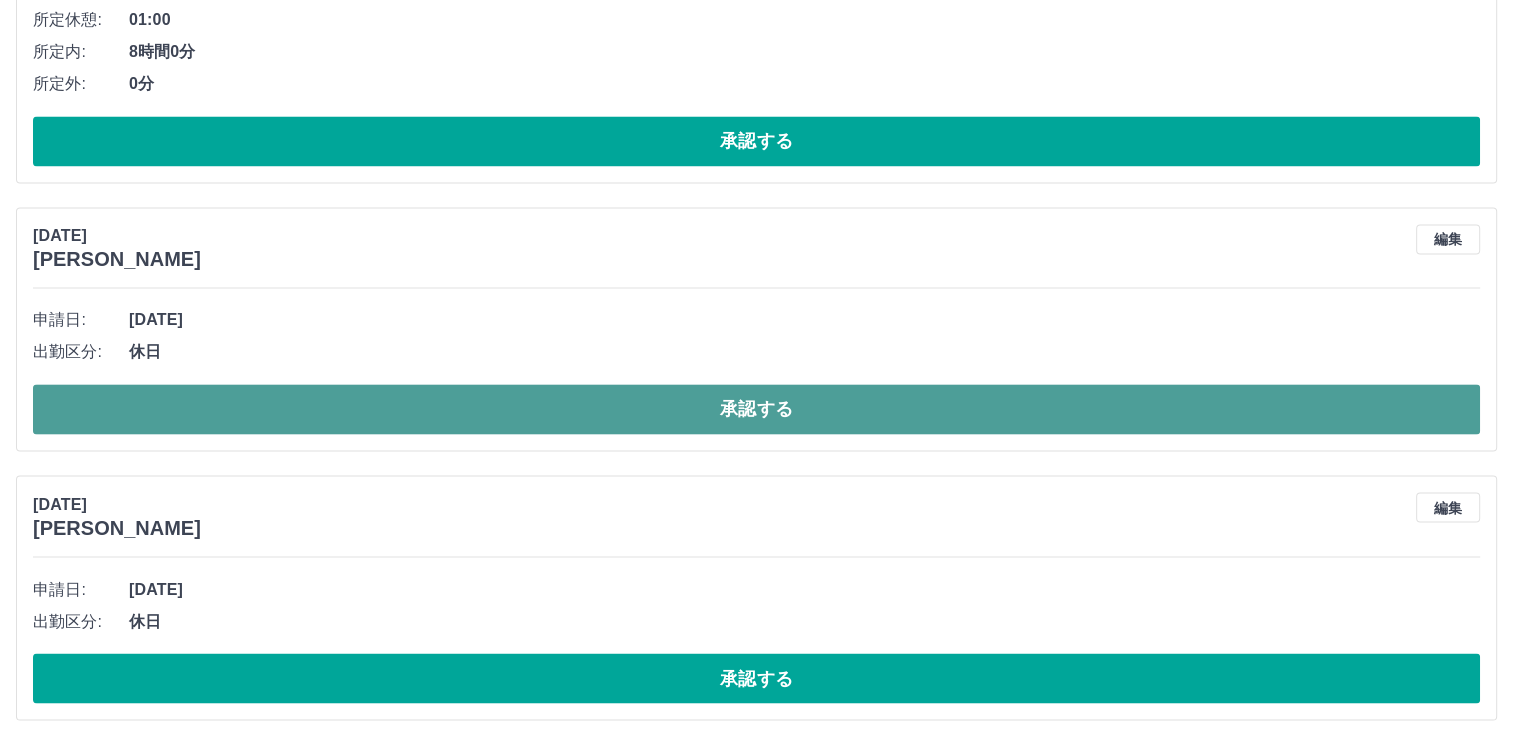 click on "承認する" at bounding box center [756, 409] 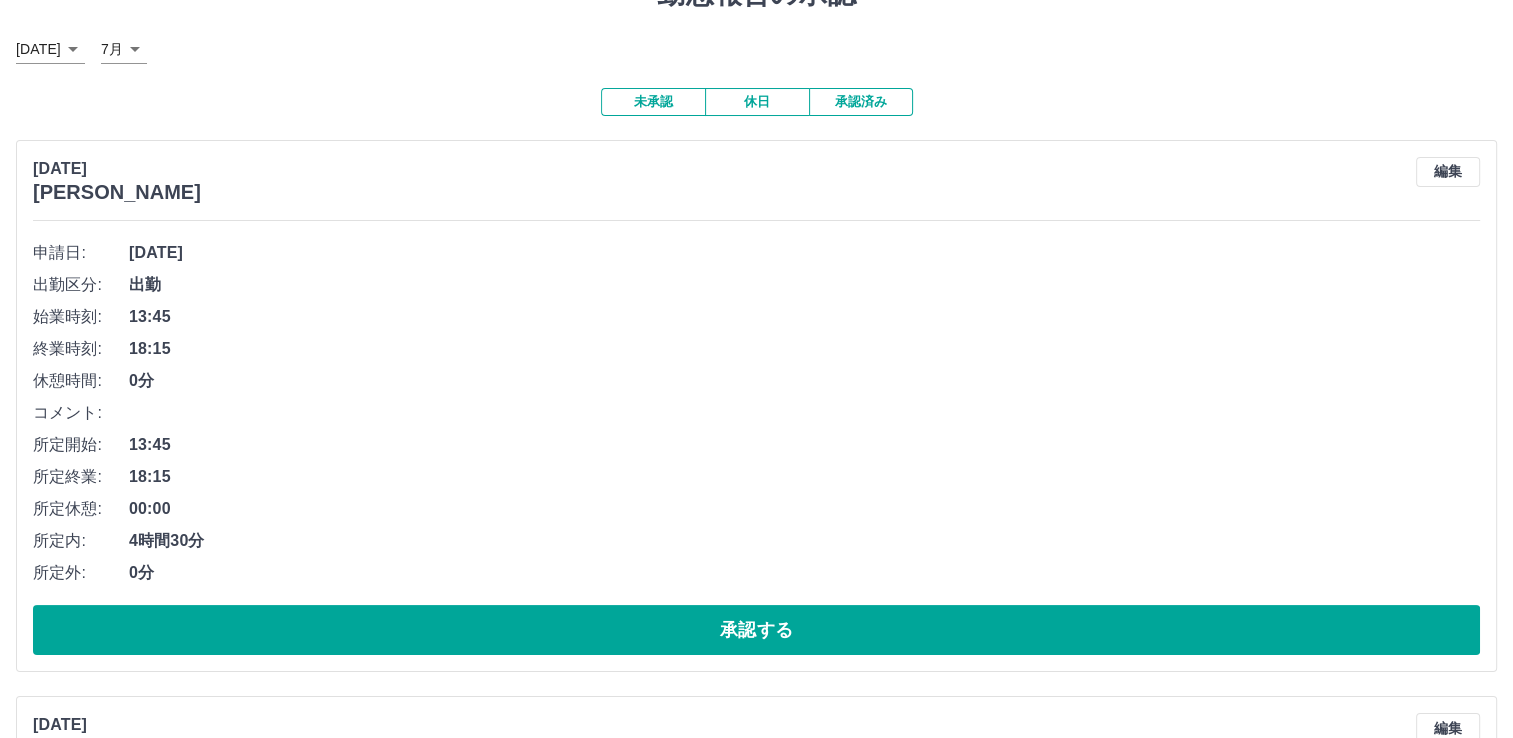 scroll, scrollTop: 0, scrollLeft: 0, axis: both 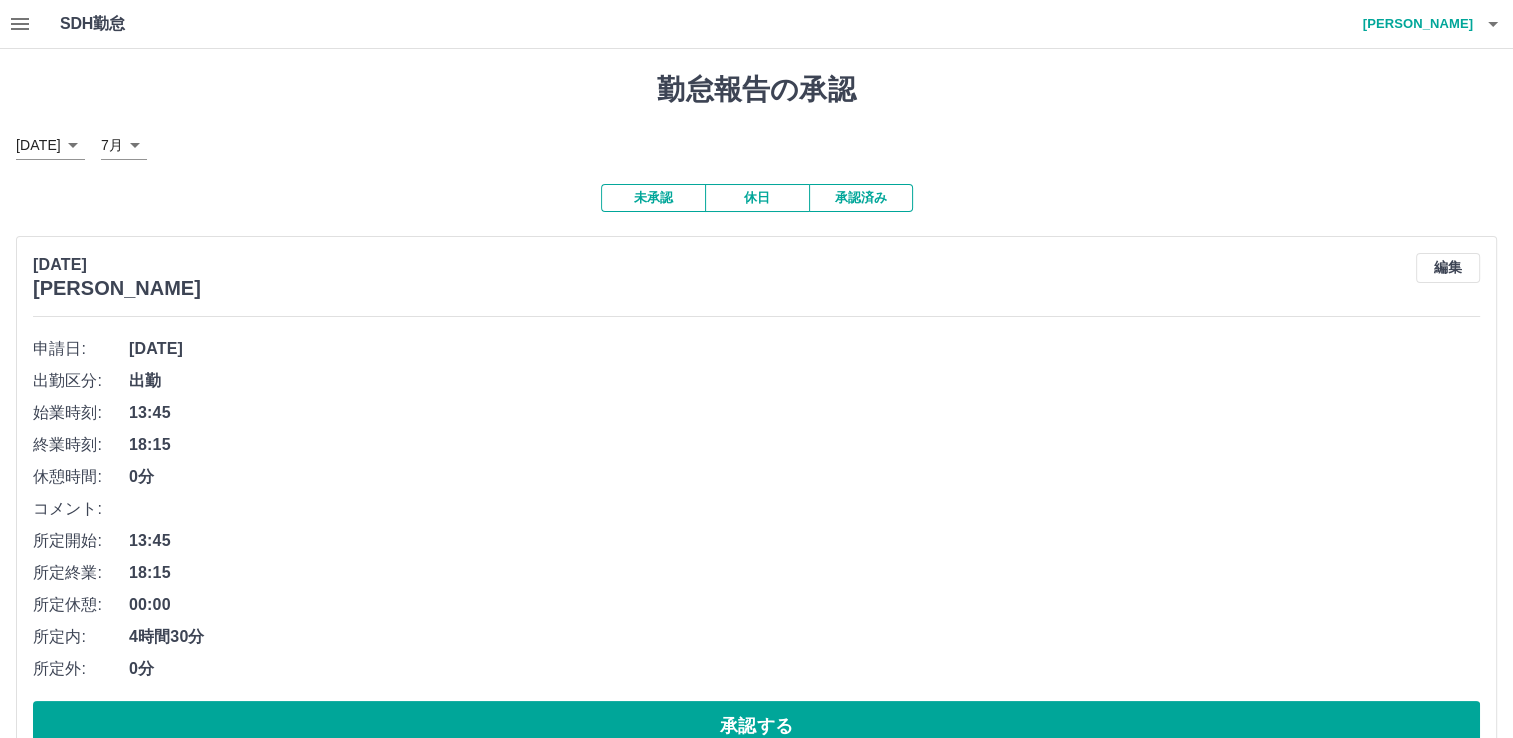 click 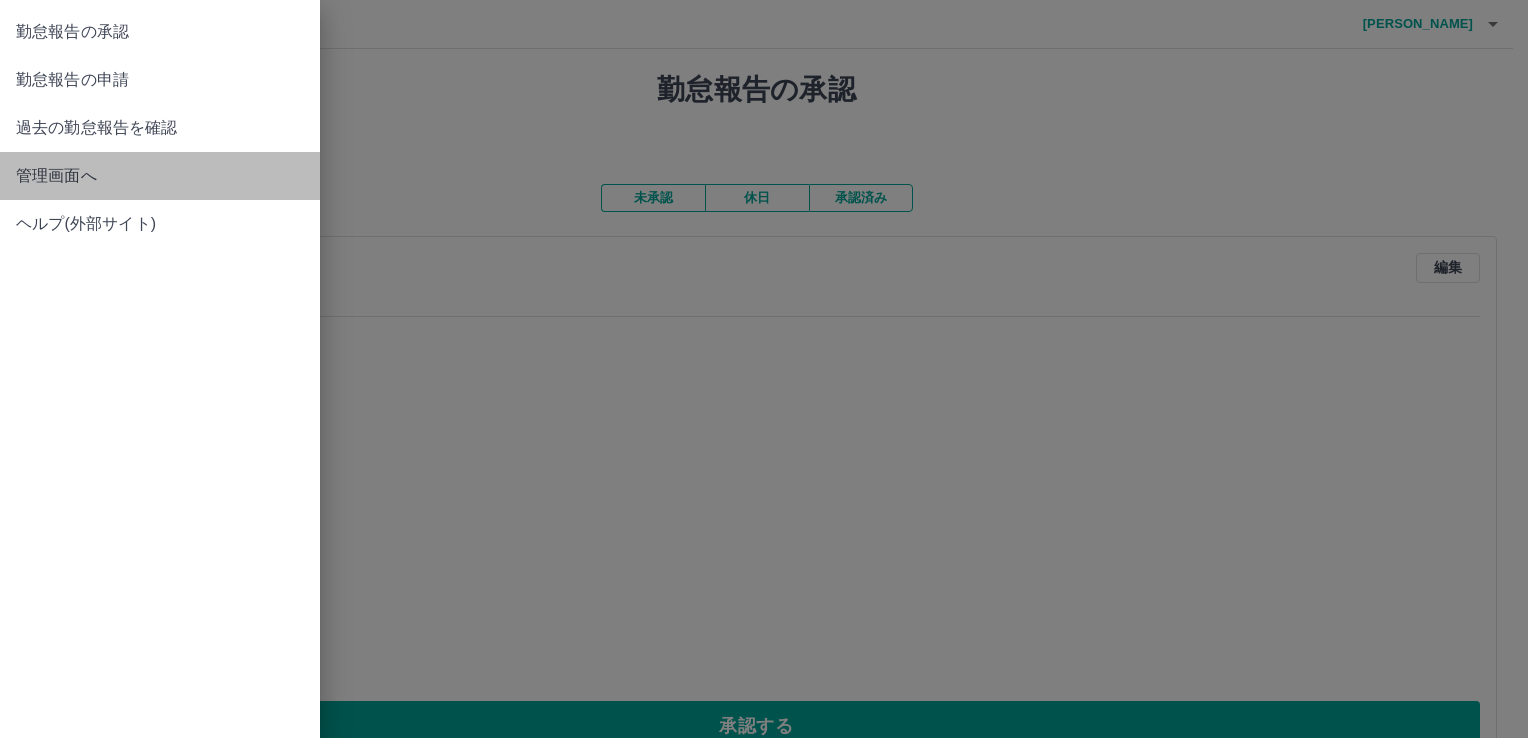 click on "管理画面へ" at bounding box center [160, 176] 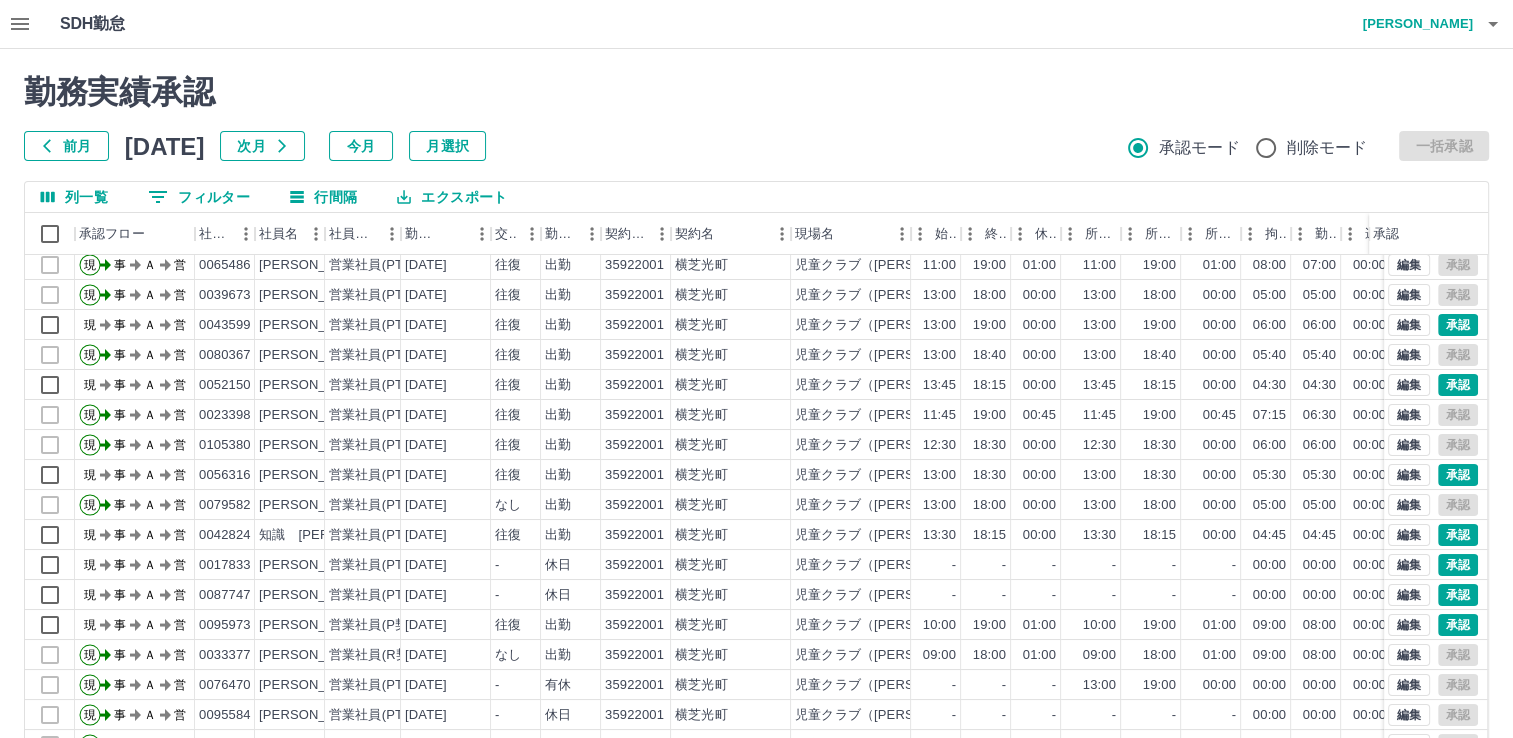 scroll, scrollTop: 100, scrollLeft: 0, axis: vertical 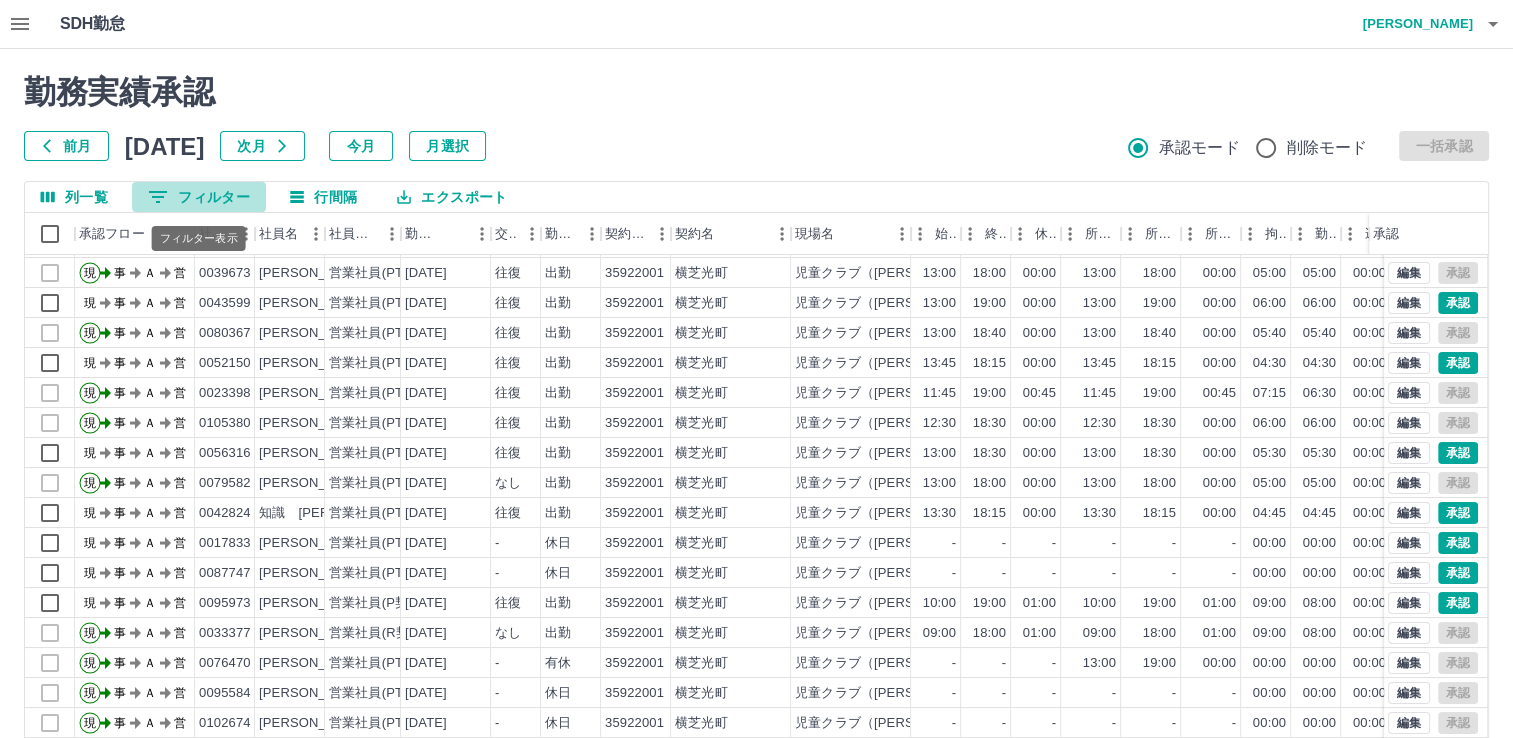 click on "0 フィルター" at bounding box center [199, 197] 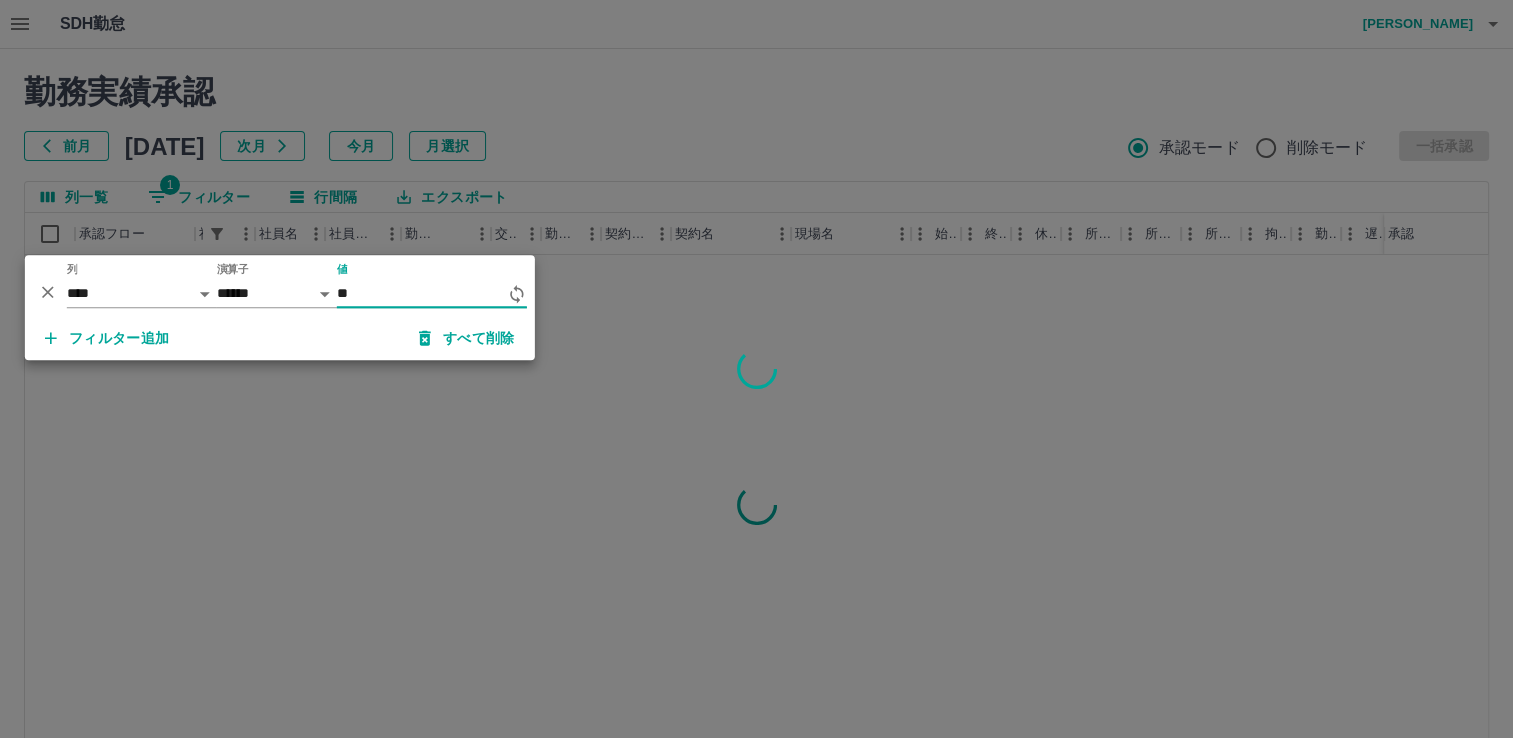 scroll, scrollTop: 0, scrollLeft: 0, axis: both 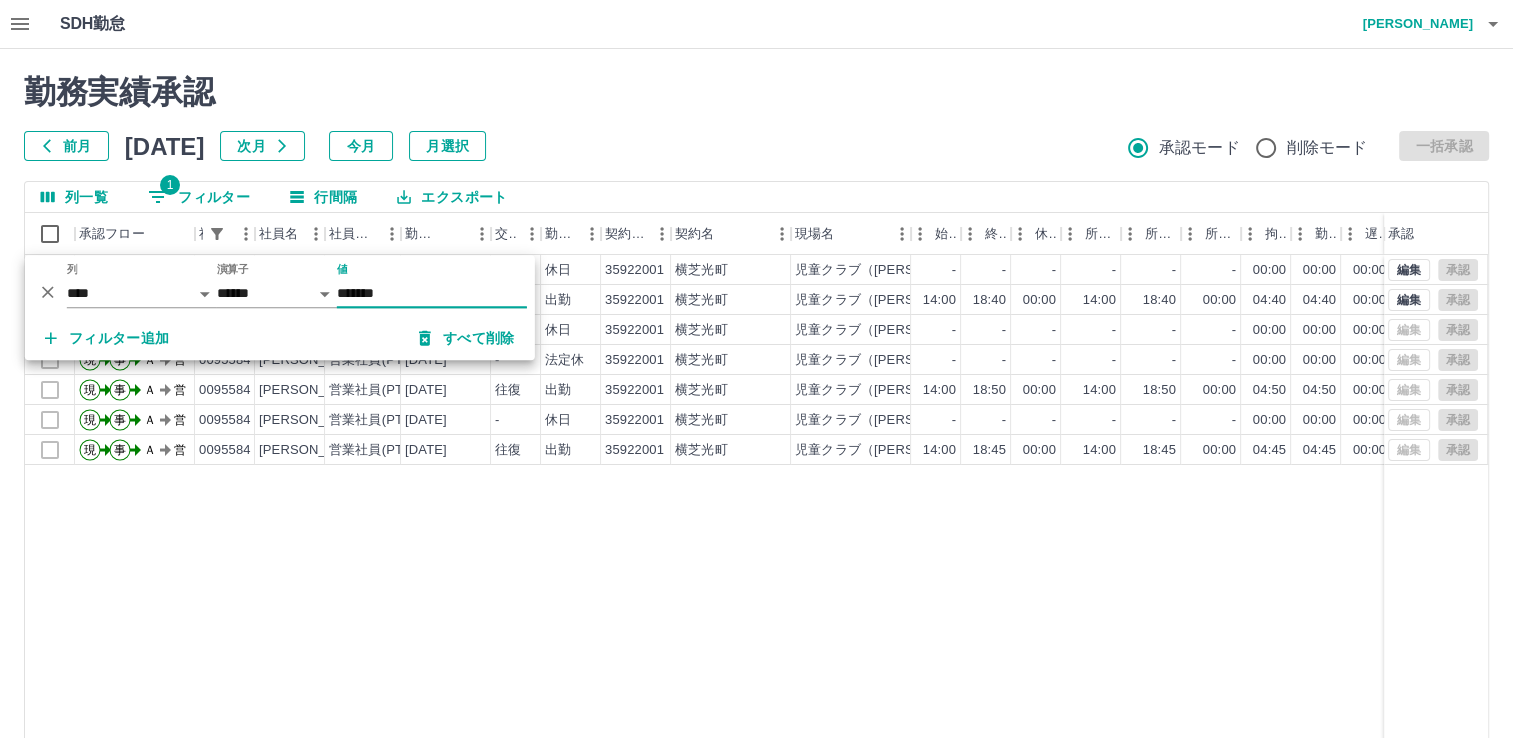 type on "*******" 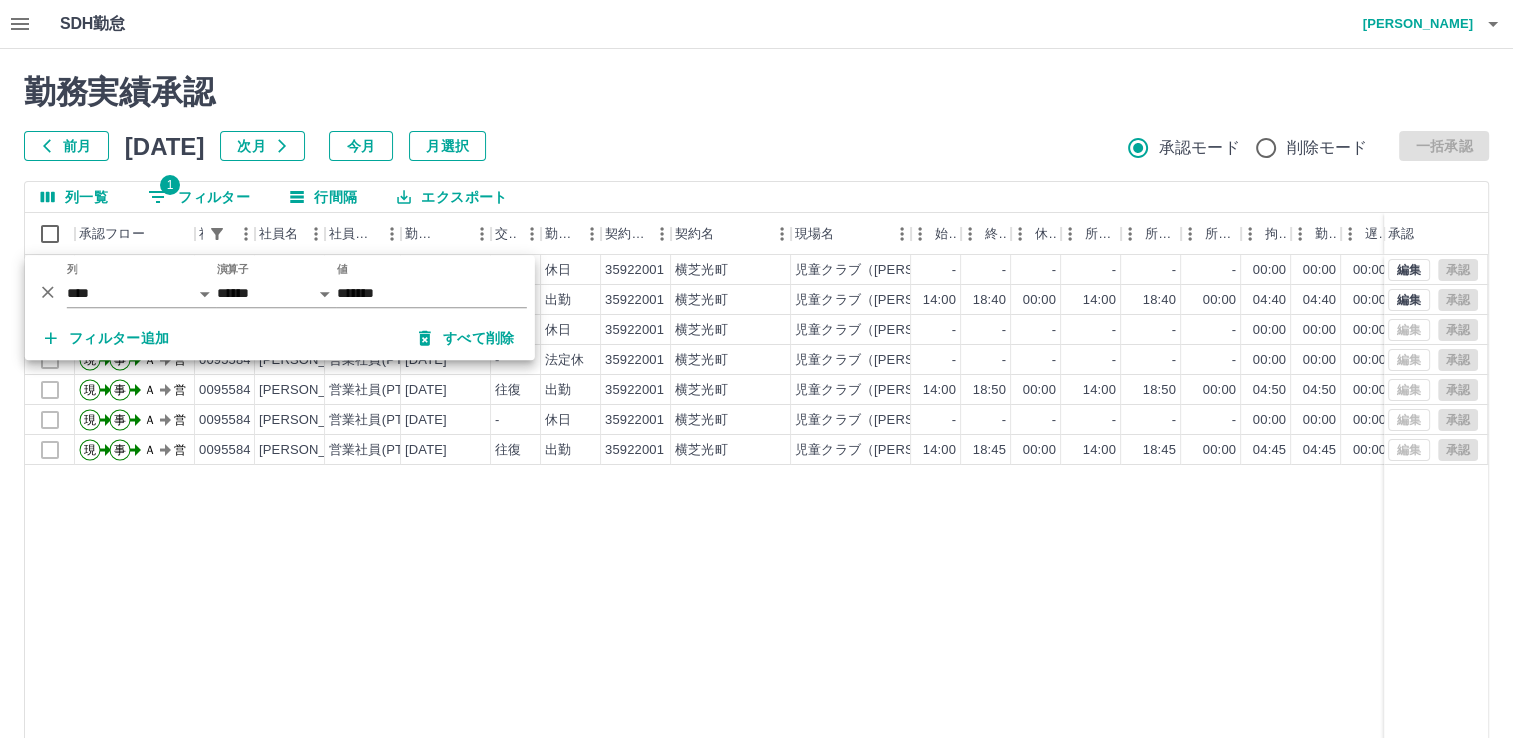 click on "現 事 Ａ 営 0095584 [PERSON_NAME] 営業社員(PT契約) [DATE]  -  休日 35922001 横芝光町 児童クラブ（[PERSON_NAME]・横芝小学校・上堺小学校児童クラブ） - - - - - - 00:00 00:00 00:00 事務担当者承認待 現 事 Ａ 営 0095584 [PERSON_NAME] 営業社員(PT契約) [DATE] 往復 出勤 35922001 [GEOGRAPHIC_DATA]（[PERSON_NAME]・横芝小学校・[GEOGRAPHIC_DATA]児童クラブ） 14:00 18:40 00:00 14:00 18:40 00:00 04:40 04:40 00:00 事務担当者承認待 現 事 Ａ 営 0095584 [PERSON_NAME] 営業社員(PT契約) [DATE]  -  休日 35922001 横芝光町 児童クラブ（[PERSON_NAME]・横芝小学校・[GEOGRAPHIC_DATA]児童クラブ） - - - - - - 00:00 00:00 00:00 AM承認待 現 事 Ａ 営 0095584 [PERSON_NAME] 営業社員(PT契約) [DATE]  -  法定休 35922001 横芝光町 児童クラブ（[PERSON_NAME]・[GEOGRAPHIC_DATA]・[GEOGRAPHIC_DATA]児童クラブ） - - - - - - 00:00 00:00 00:00 AM承認待 現 事 Ａ 営 0095584 往復 -" at bounding box center (898, 511) 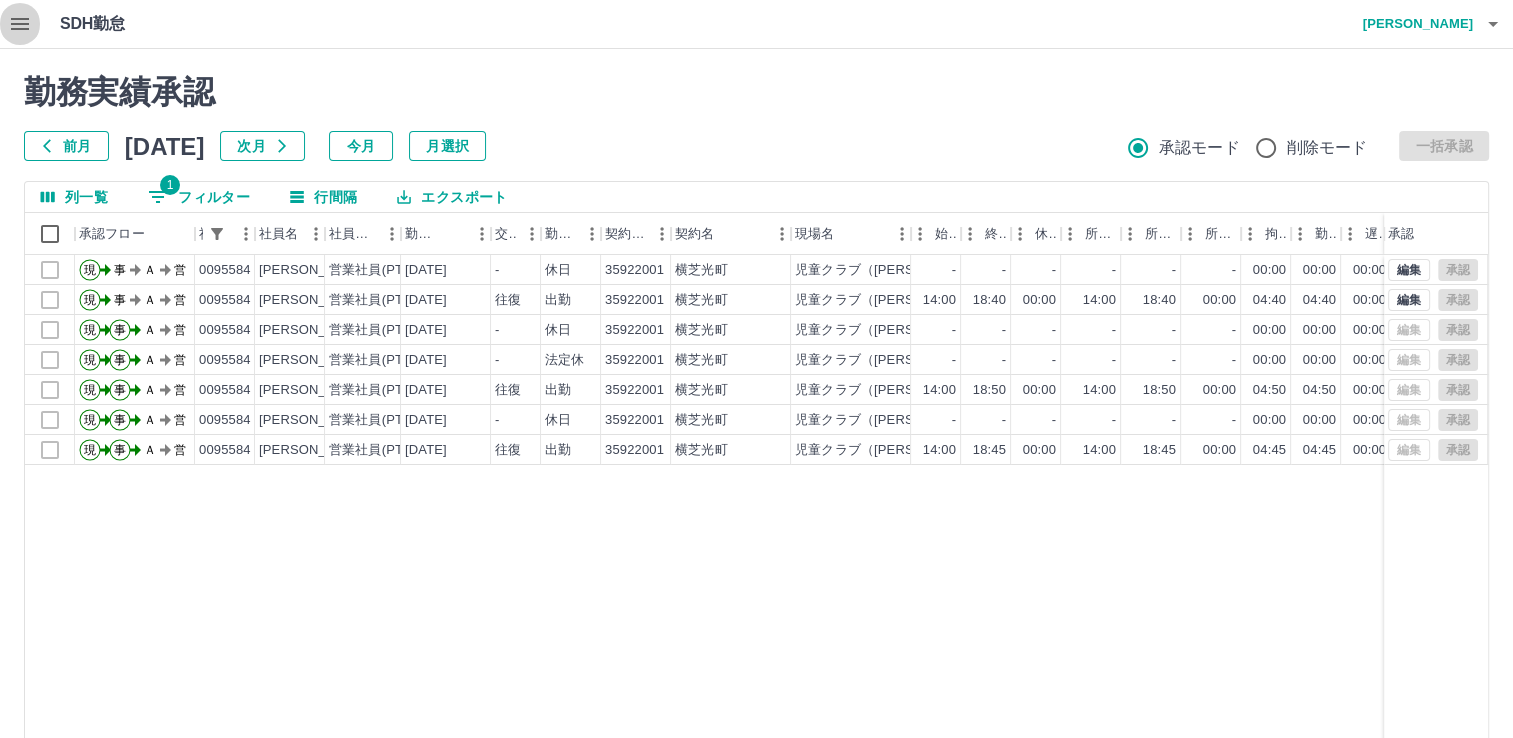 click 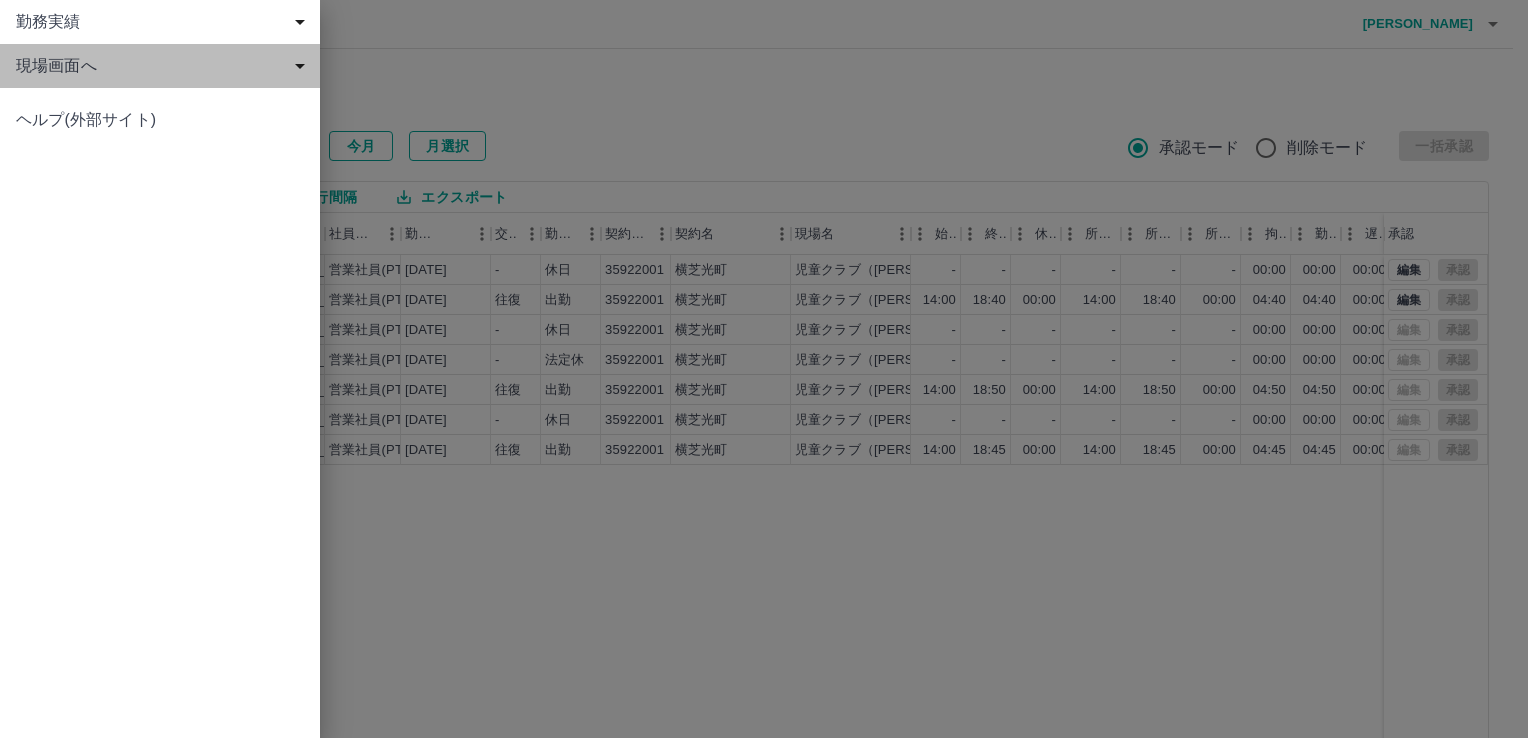 click on "現場画面へ" at bounding box center [164, 66] 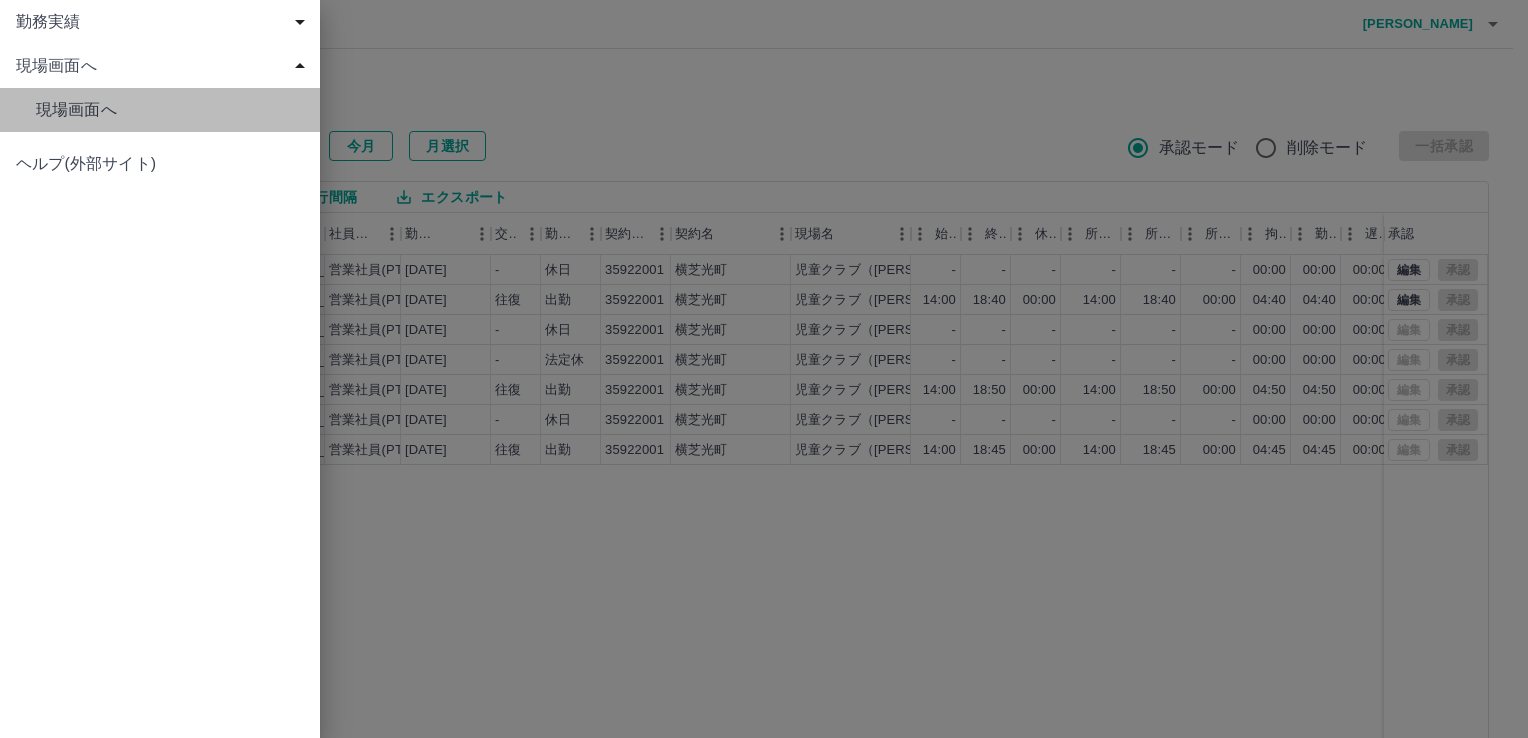 click on "現場画面へ" at bounding box center [170, 110] 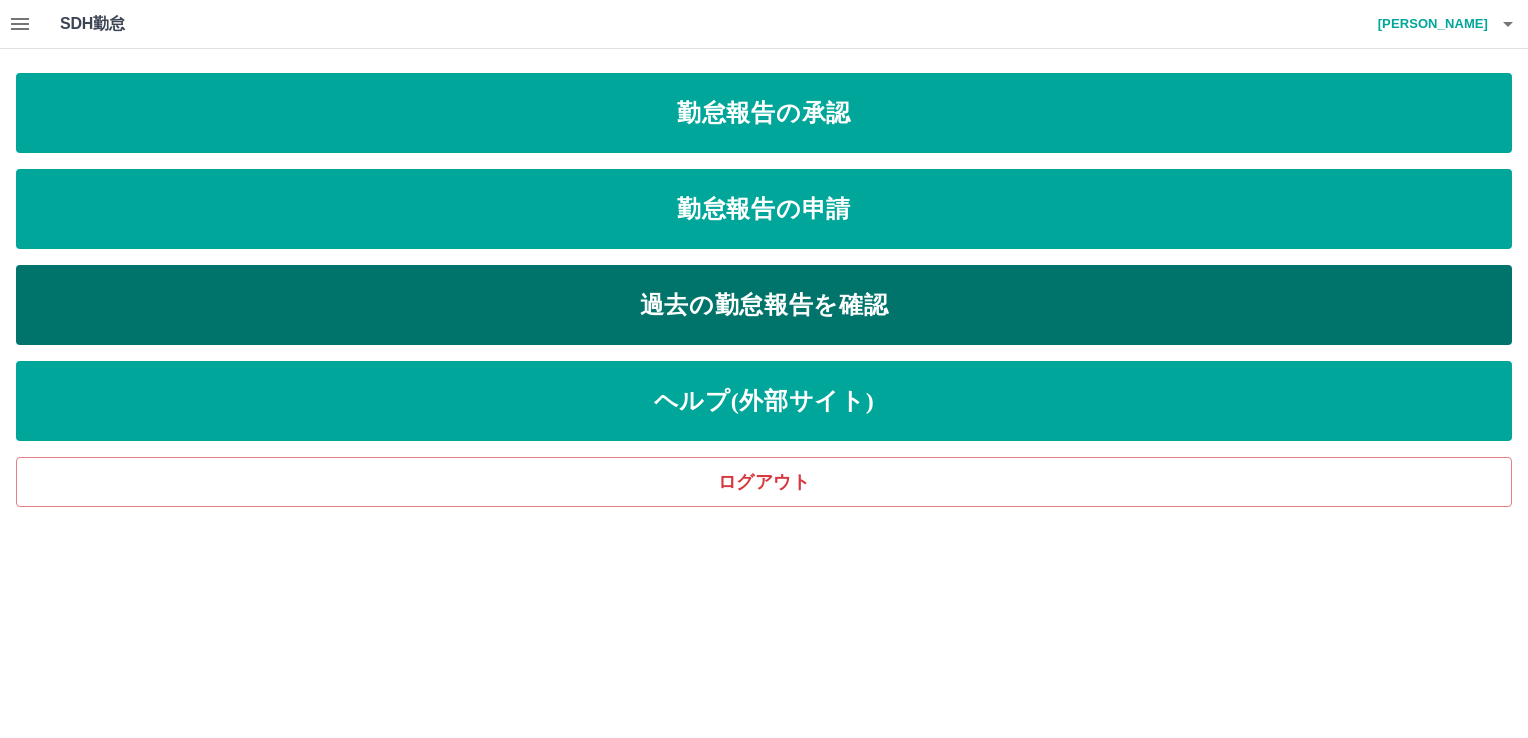 click on "過去の勤怠報告を確認" at bounding box center (764, 305) 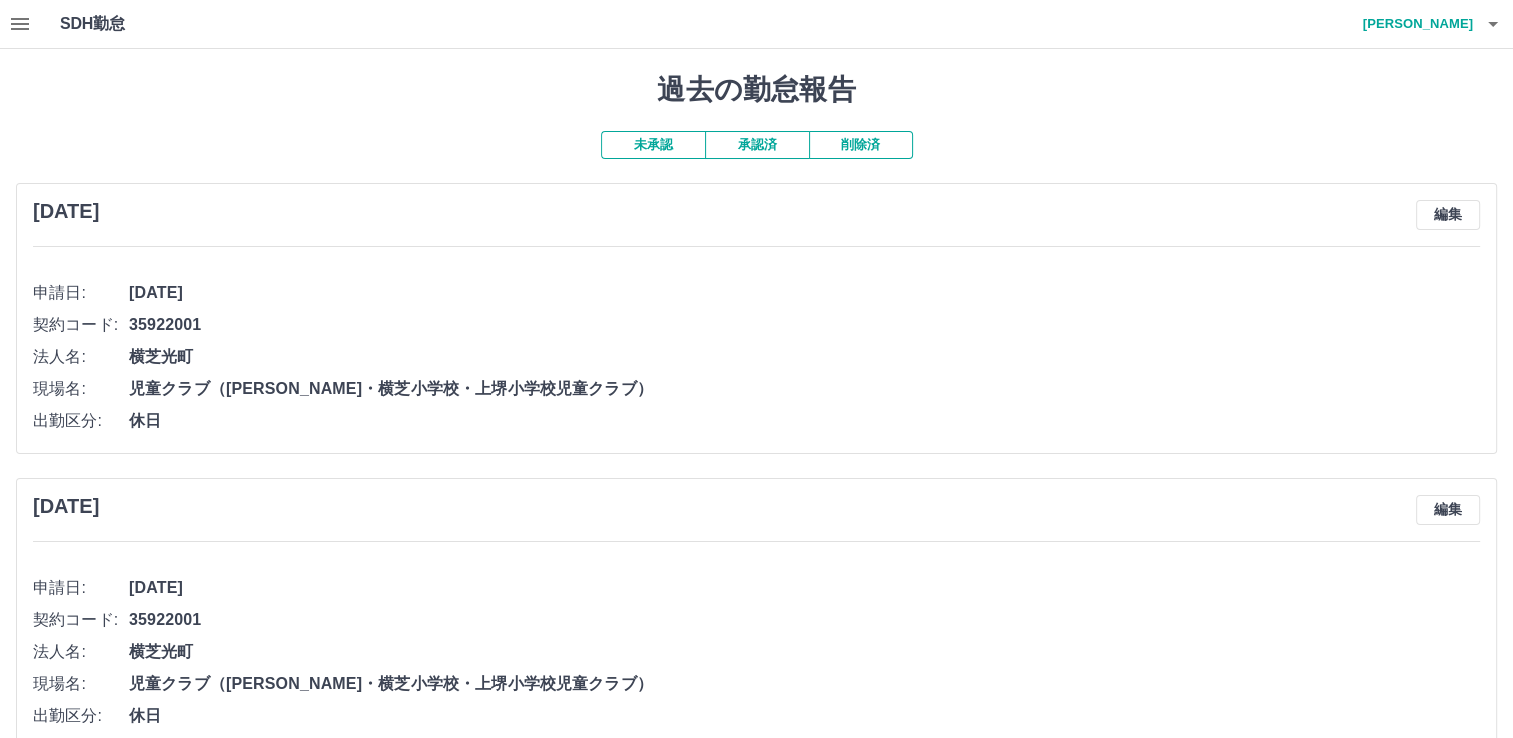 click on "承認済" at bounding box center [757, 145] 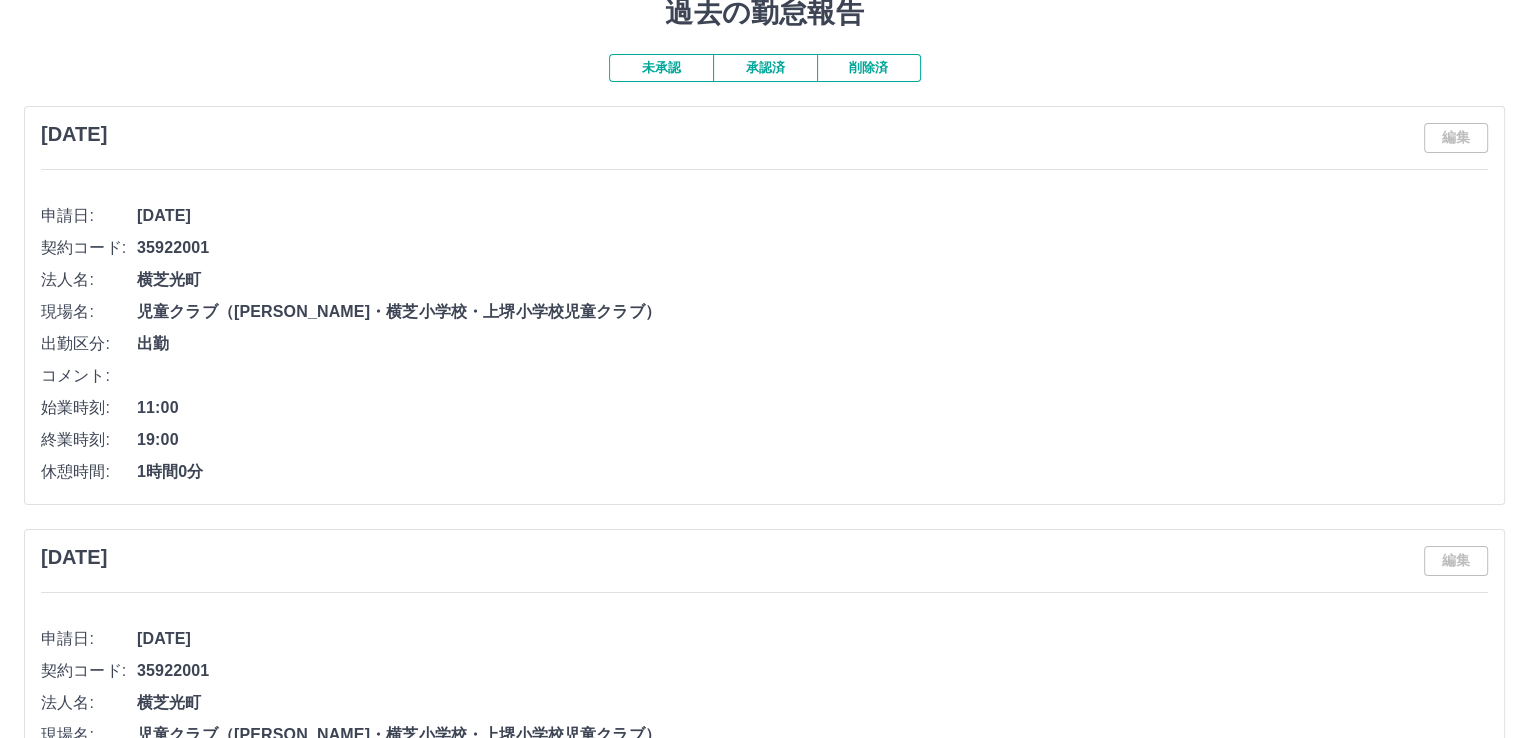 scroll, scrollTop: 0, scrollLeft: 0, axis: both 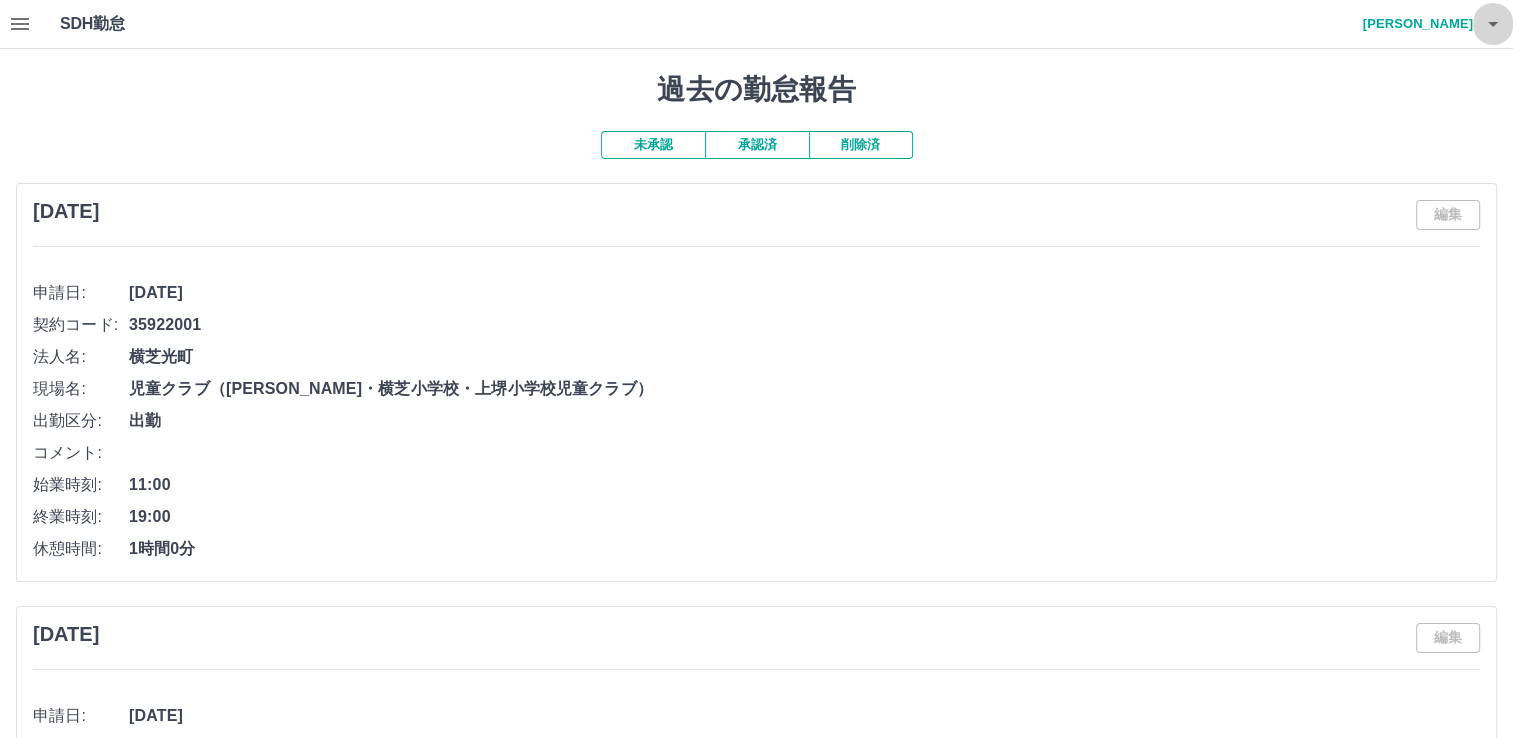 click 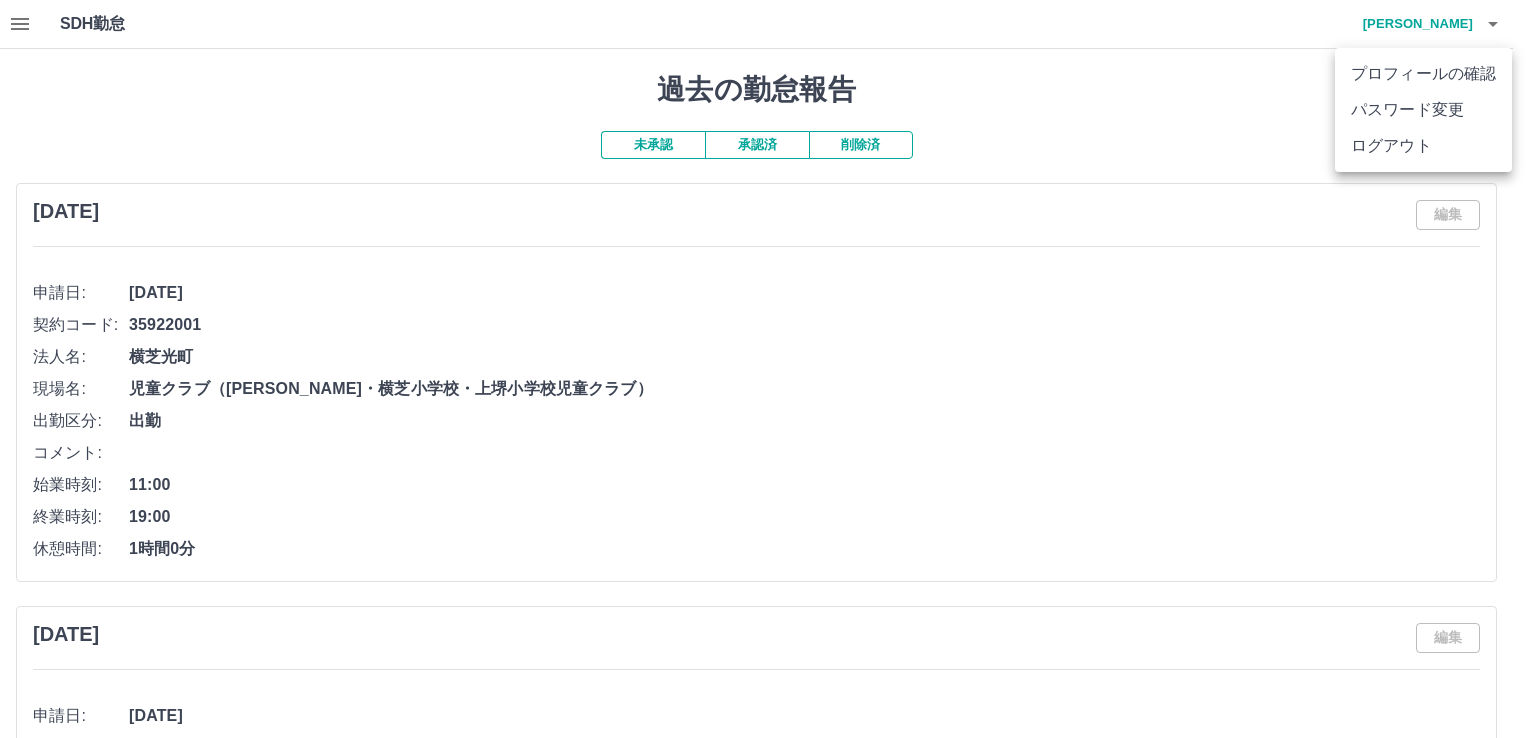 click on "ログアウト" at bounding box center (1423, 146) 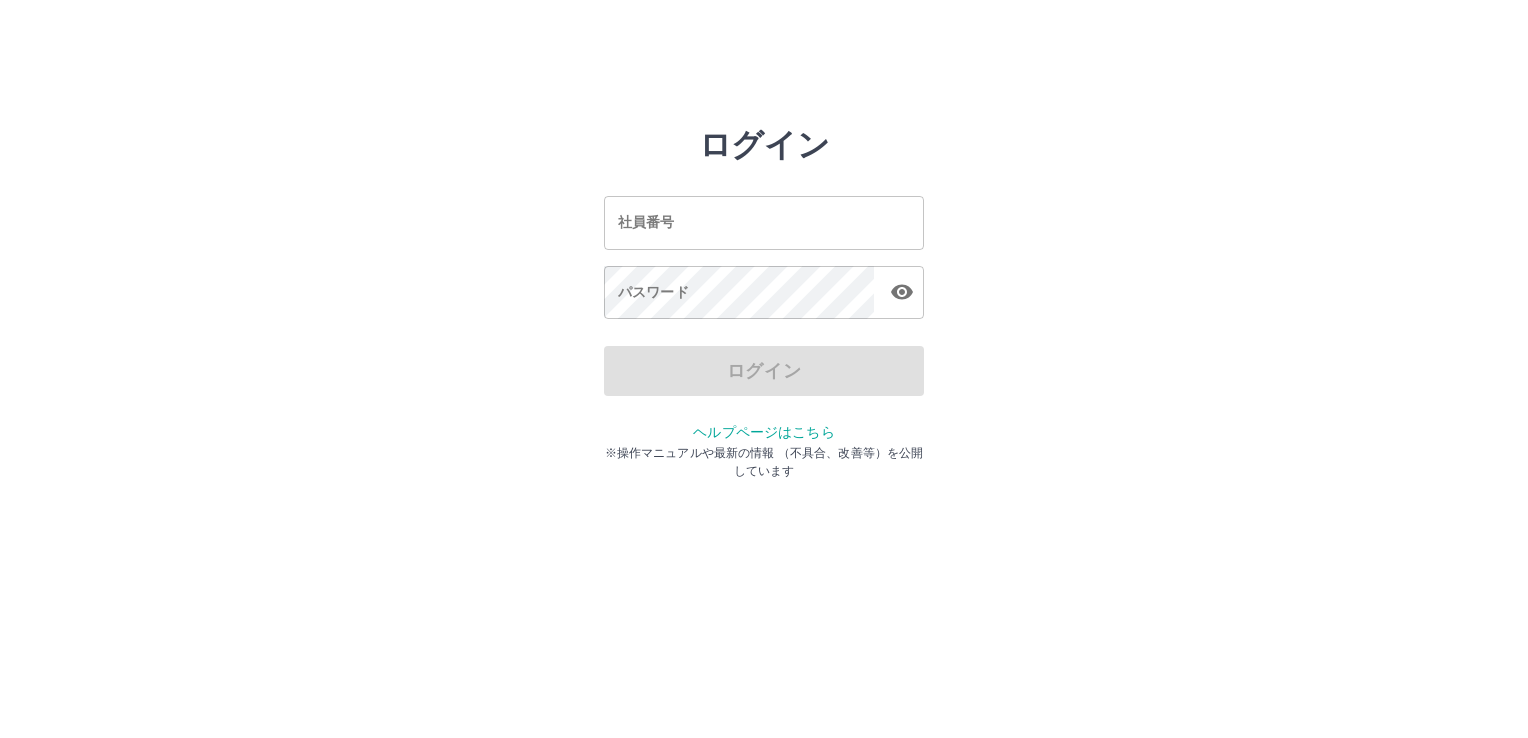 scroll, scrollTop: 0, scrollLeft: 0, axis: both 